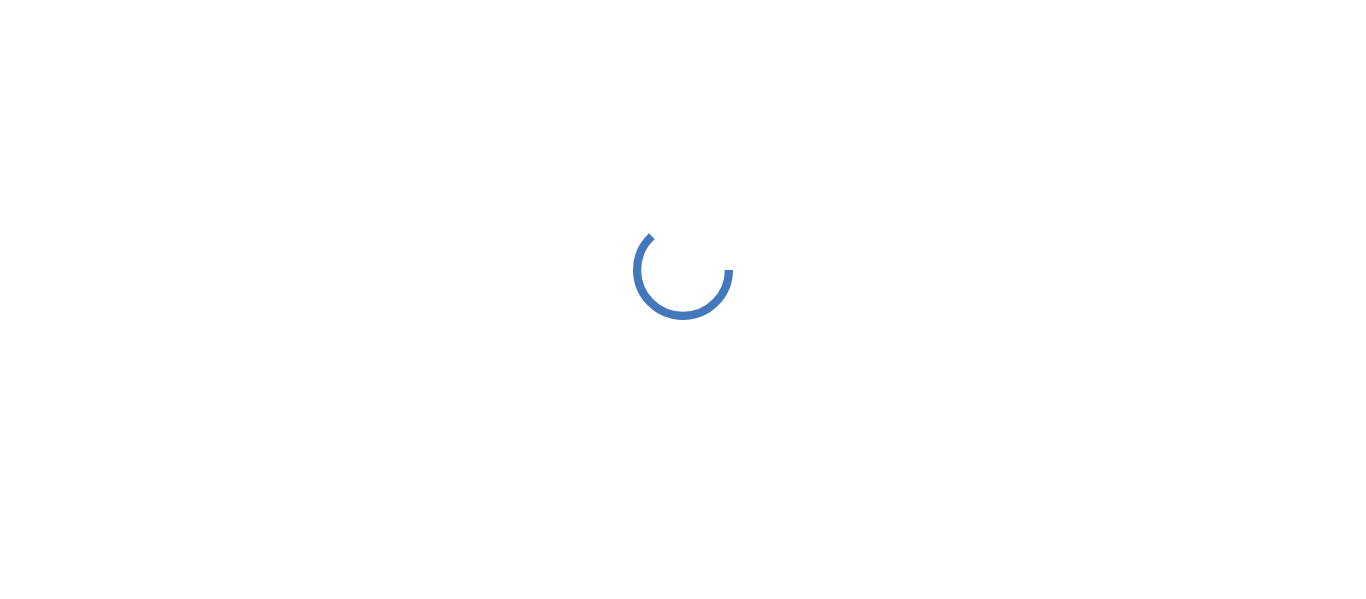 scroll, scrollTop: 0, scrollLeft: 0, axis: both 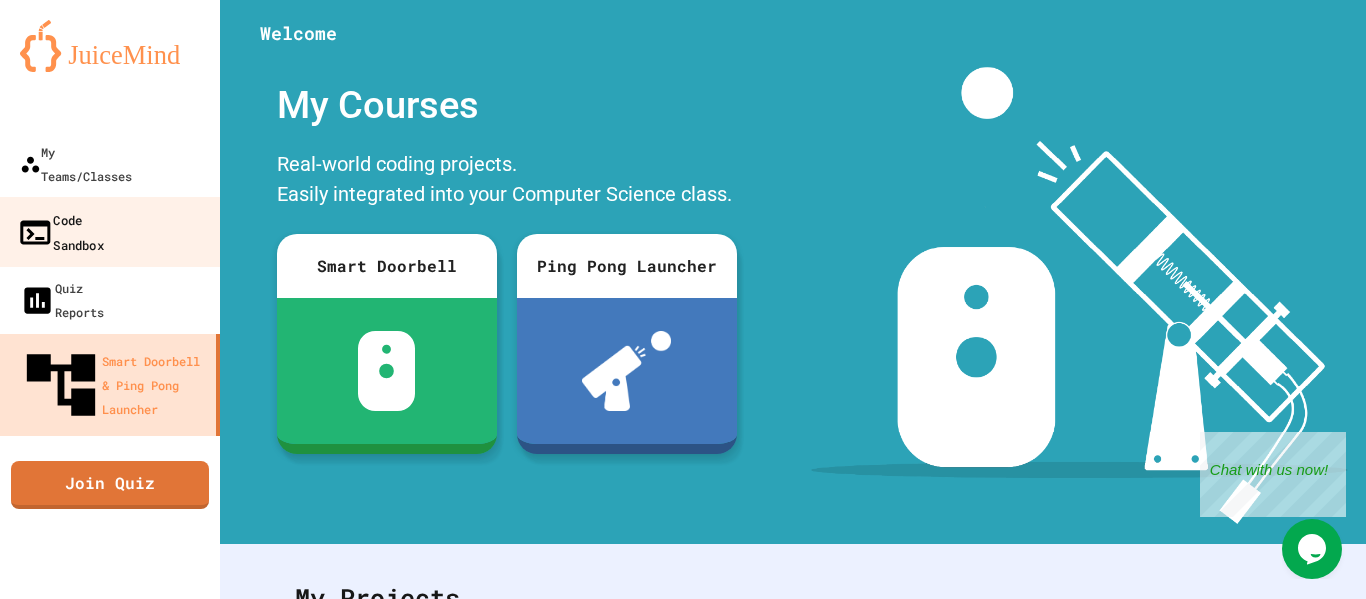 click on "Code Sandbox" at bounding box center [60, 231] 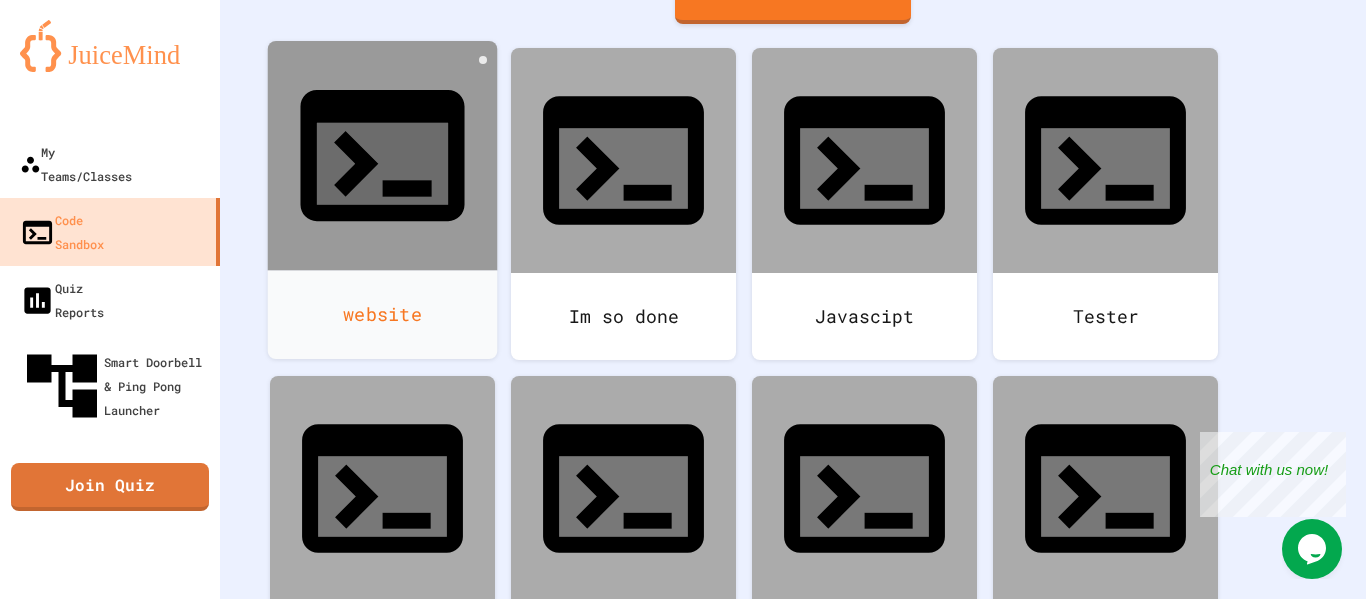 scroll, scrollTop: 252, scrollLeft: 0, axis: vertical 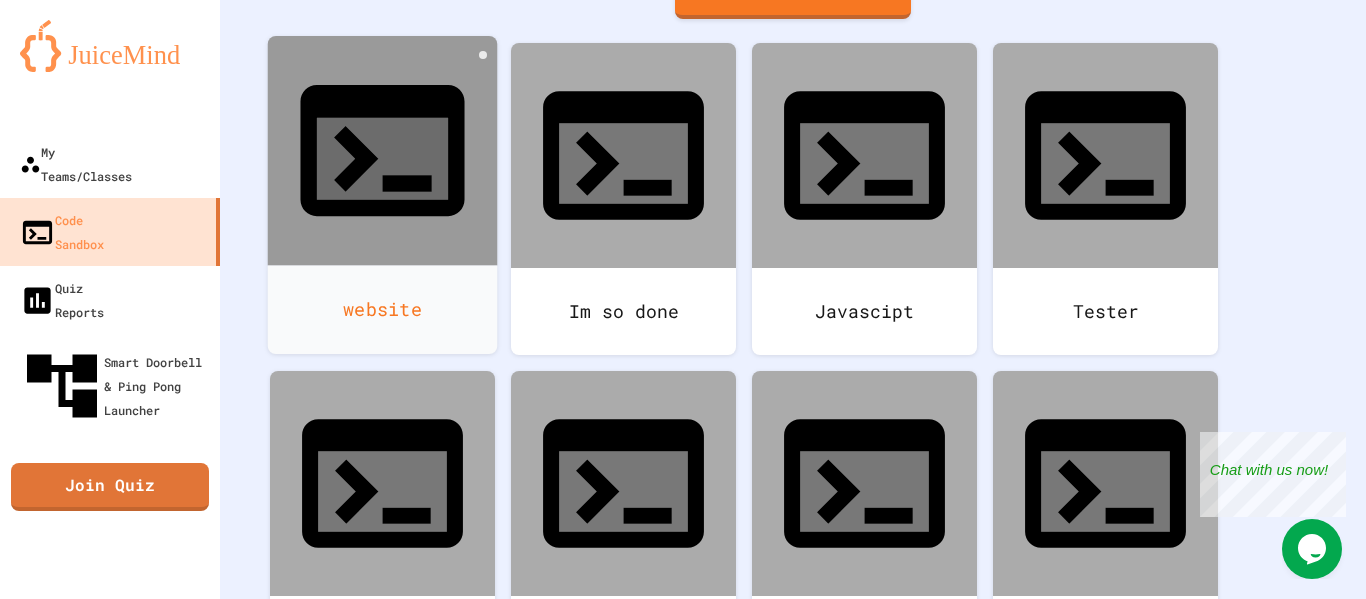 click on "website" at bounding box center (383, 309) 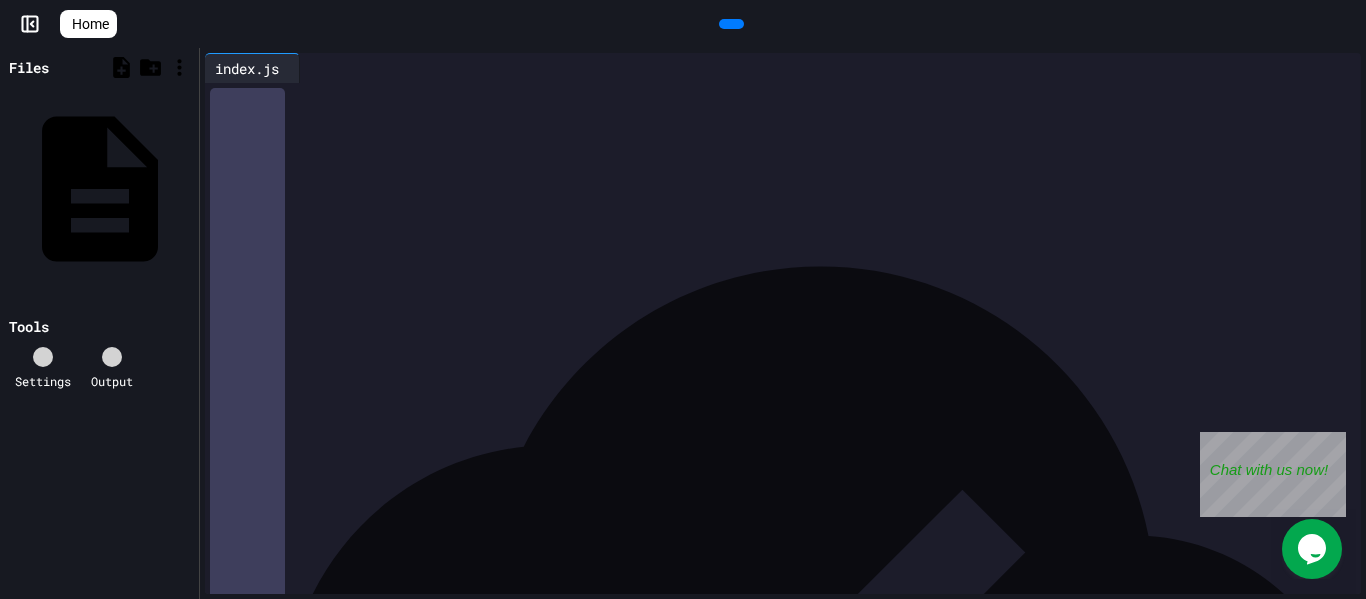 scroll, scrollTop: 1942, scrollLeft: 0, axis: vertical 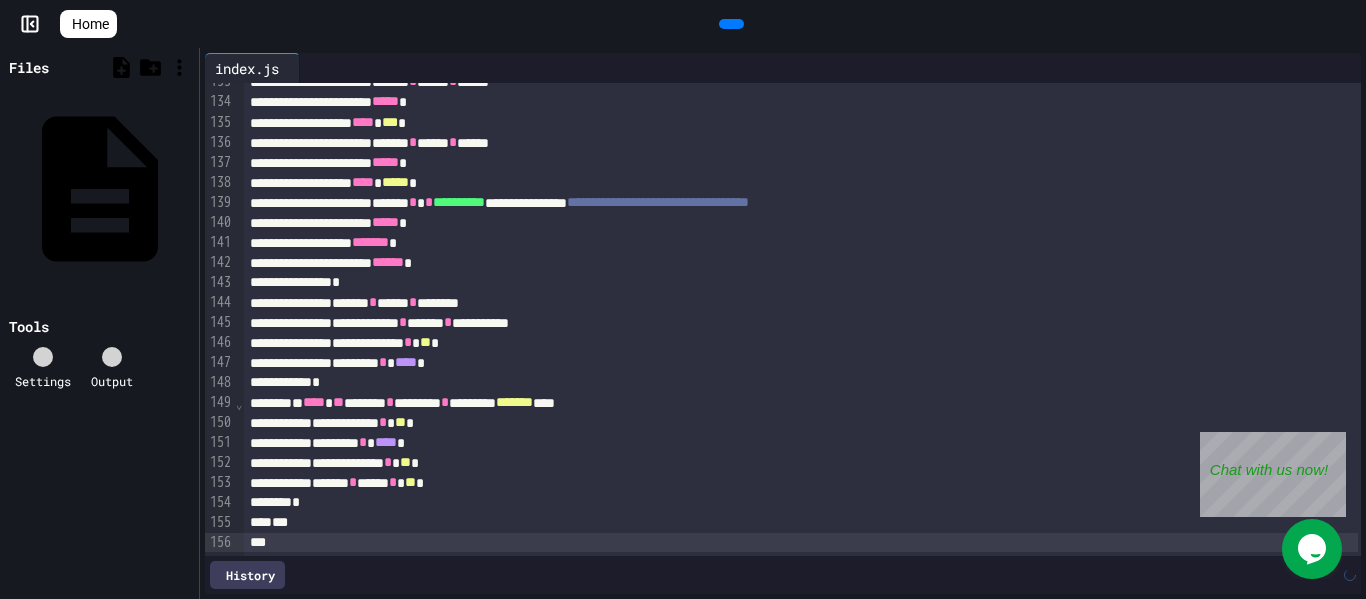 click 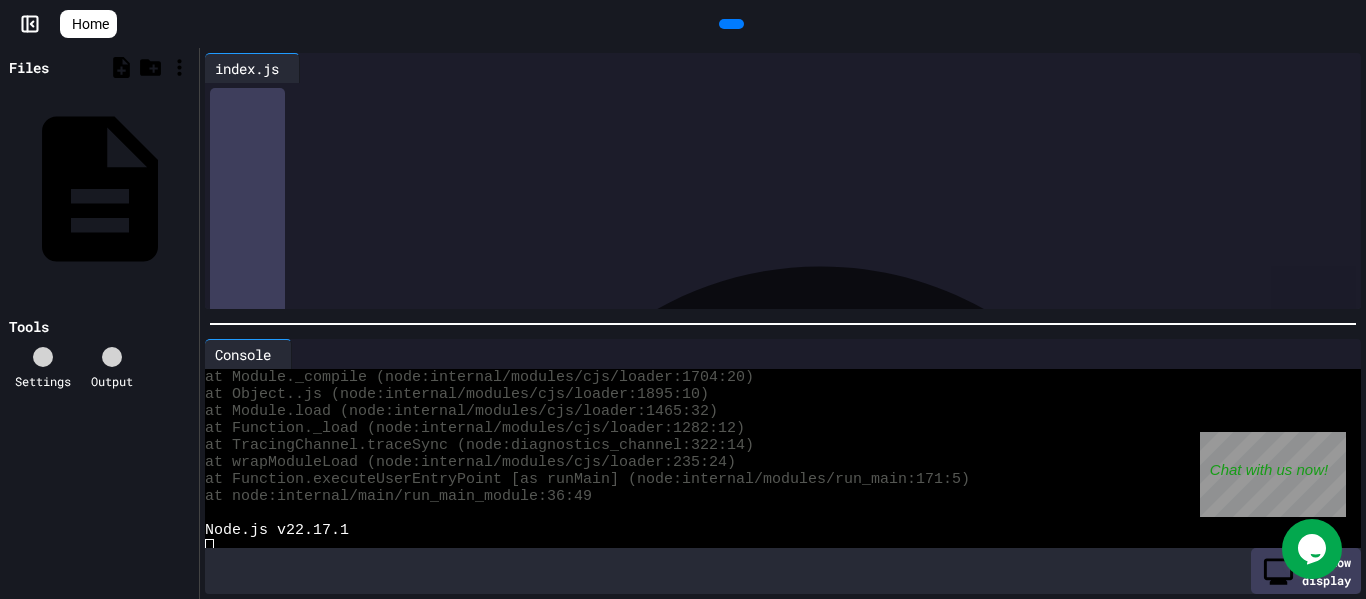 scroll, scrollTop: 0, scrollLeft: 0, axis: both 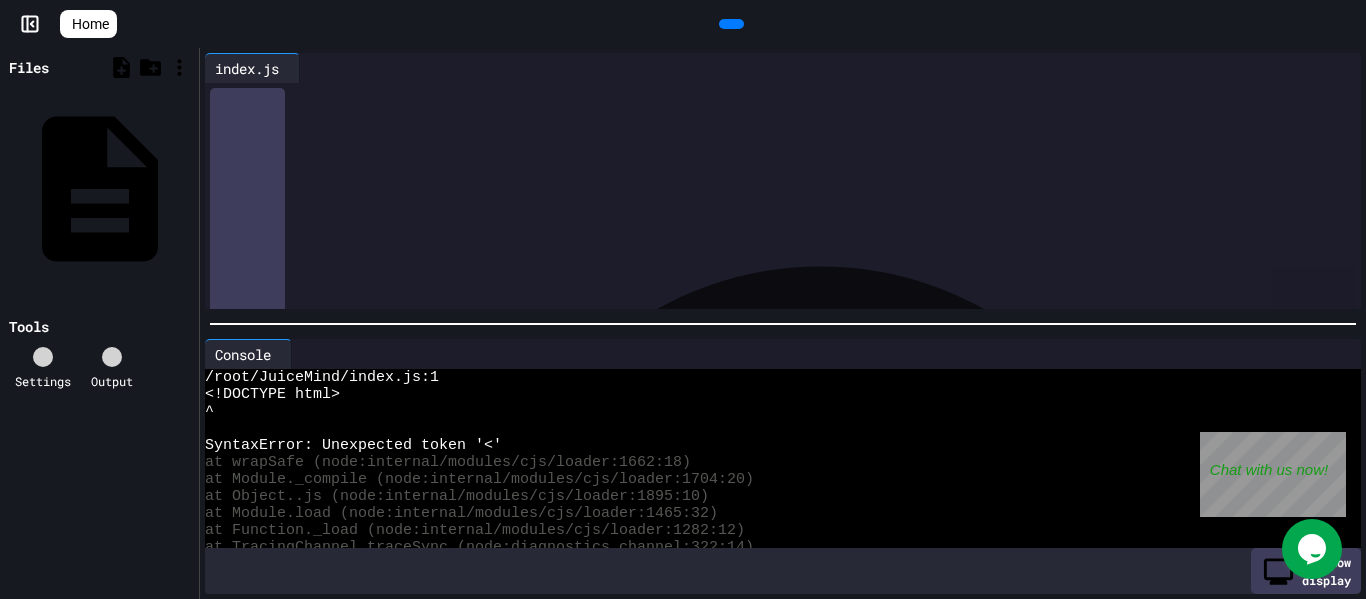 click 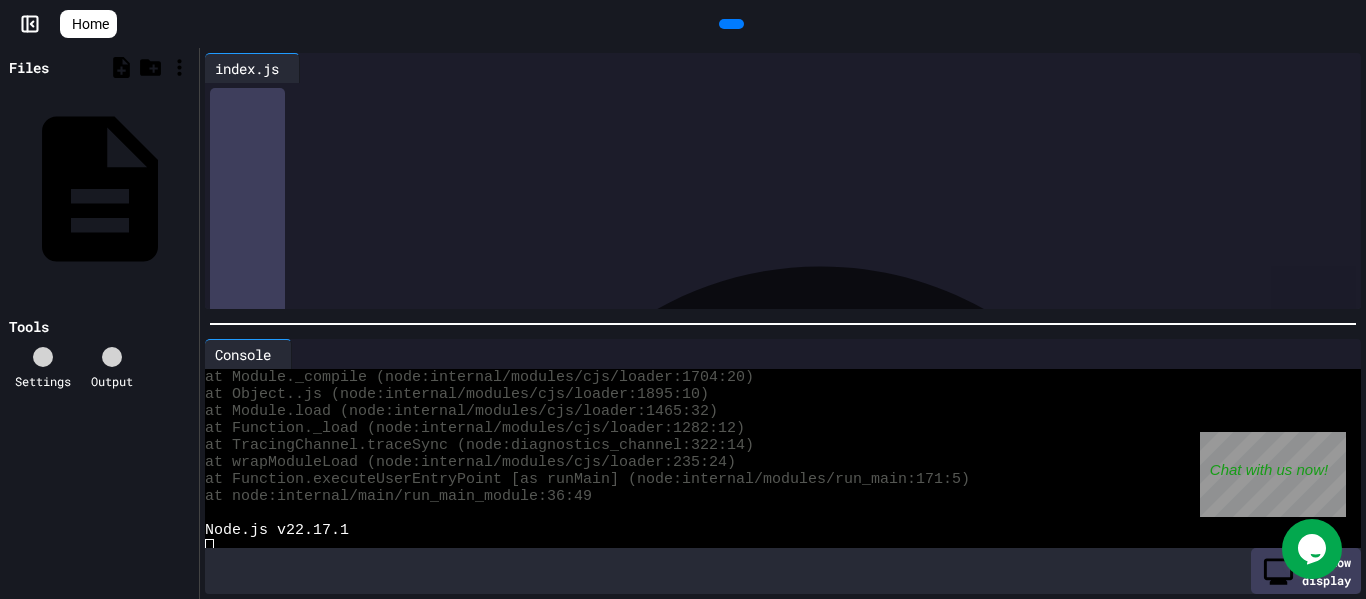scroll, scrollTop: 0, scrollLeft: 0, axis: both 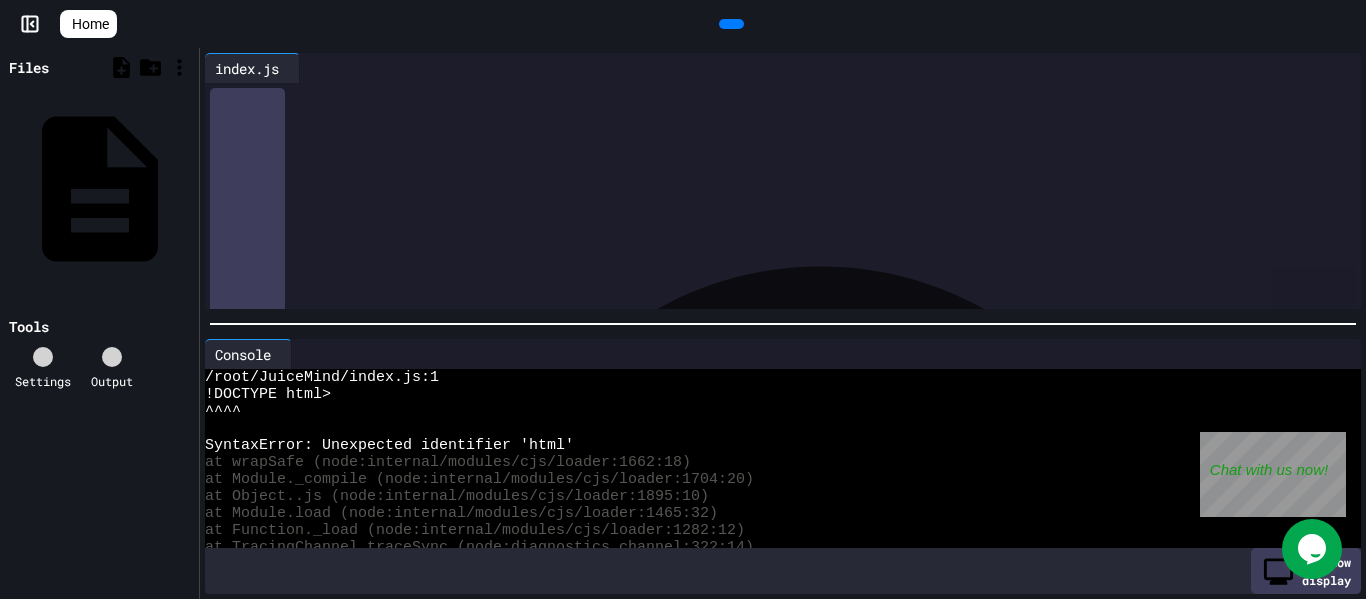 drag, startPoint x: 317, startPoint y: 165, endPoint x: 273, endPoint y: 32, distance: 140.08926 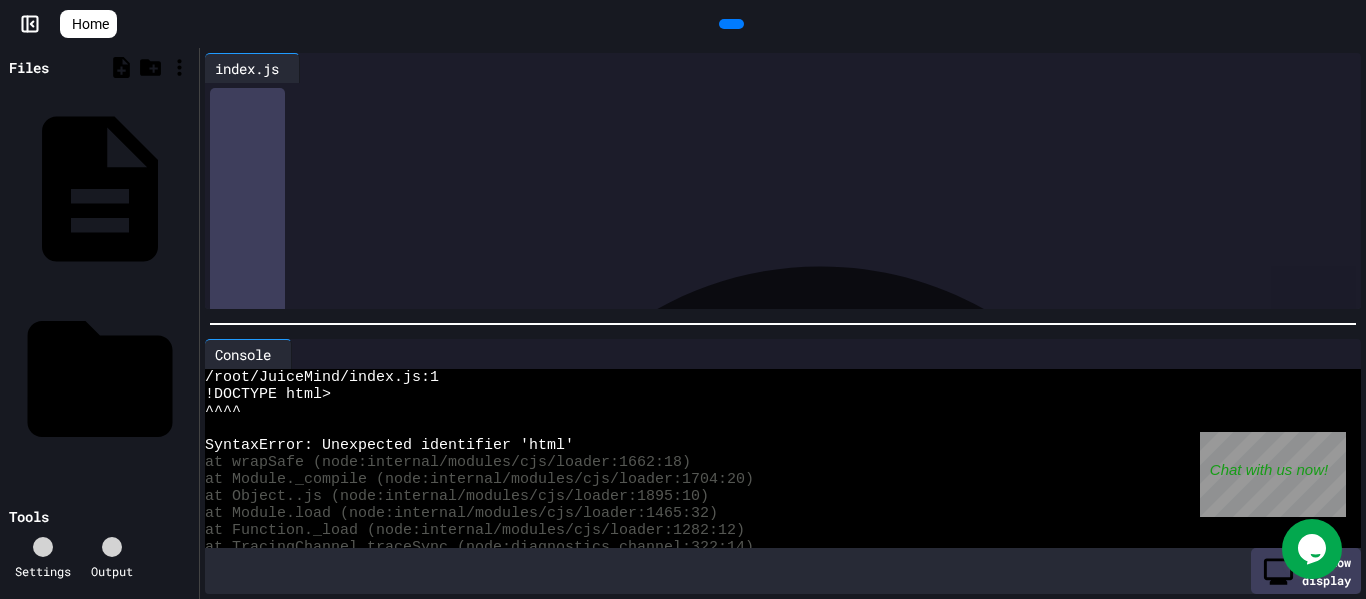 click 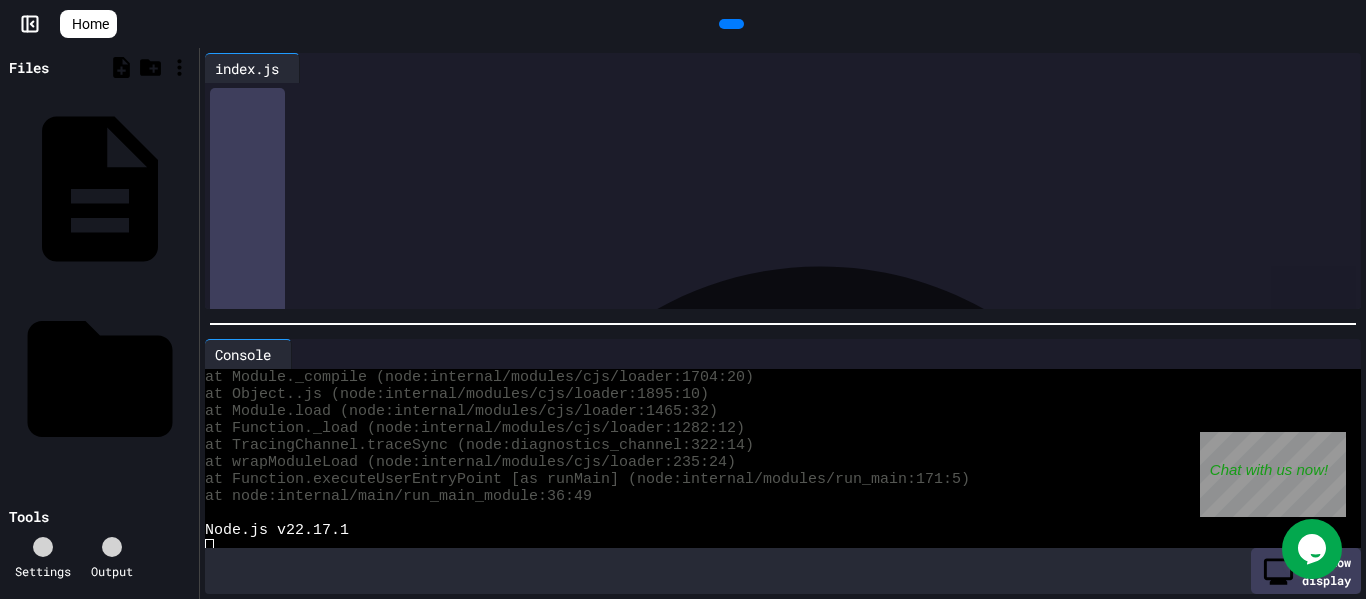 scroll, scrollTop: 0, scrollLeft: 0, axis: both 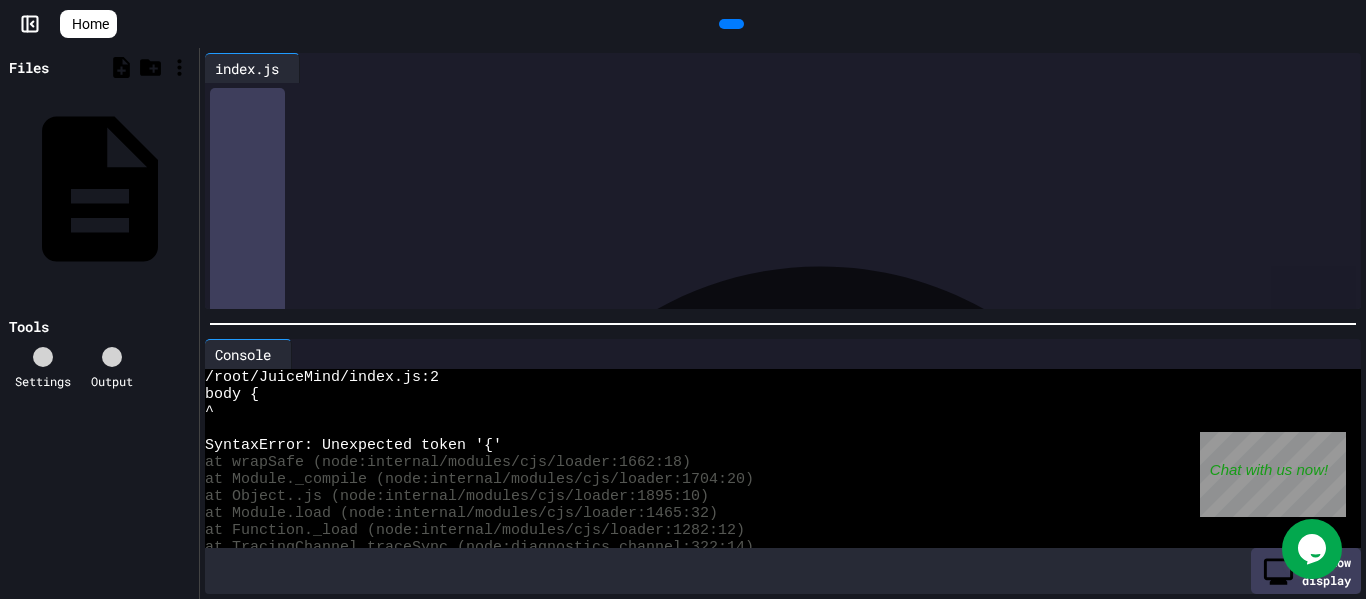 click on "**** *" at bounding box center (801, 117) 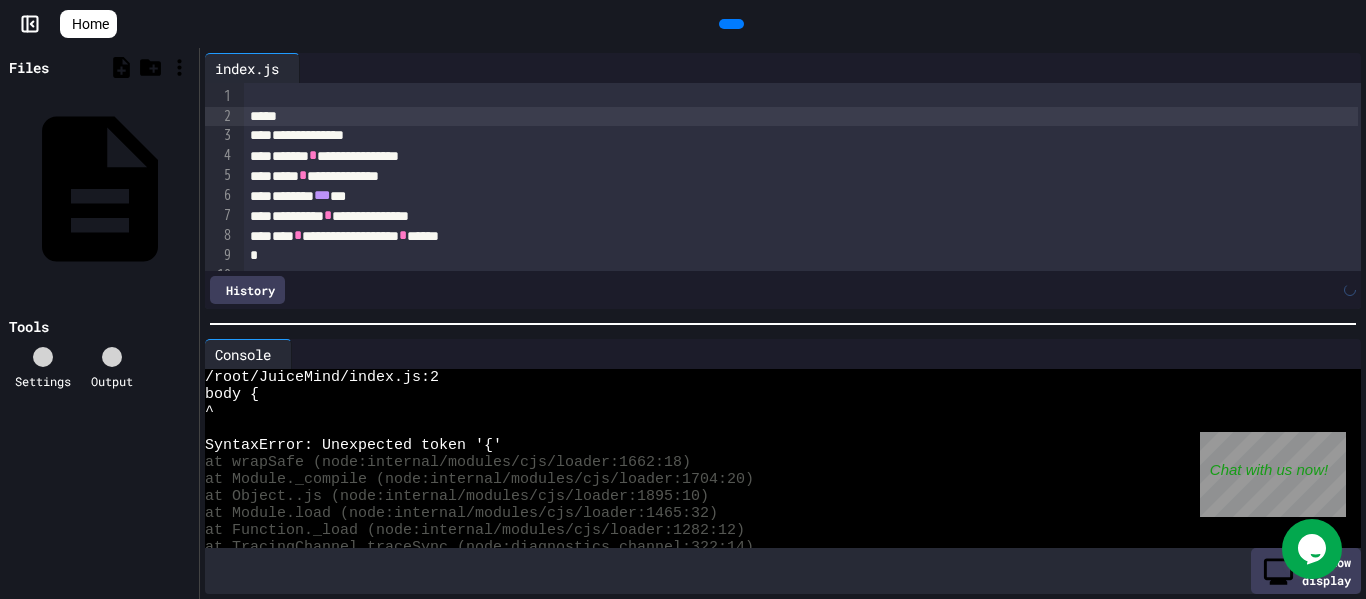 click 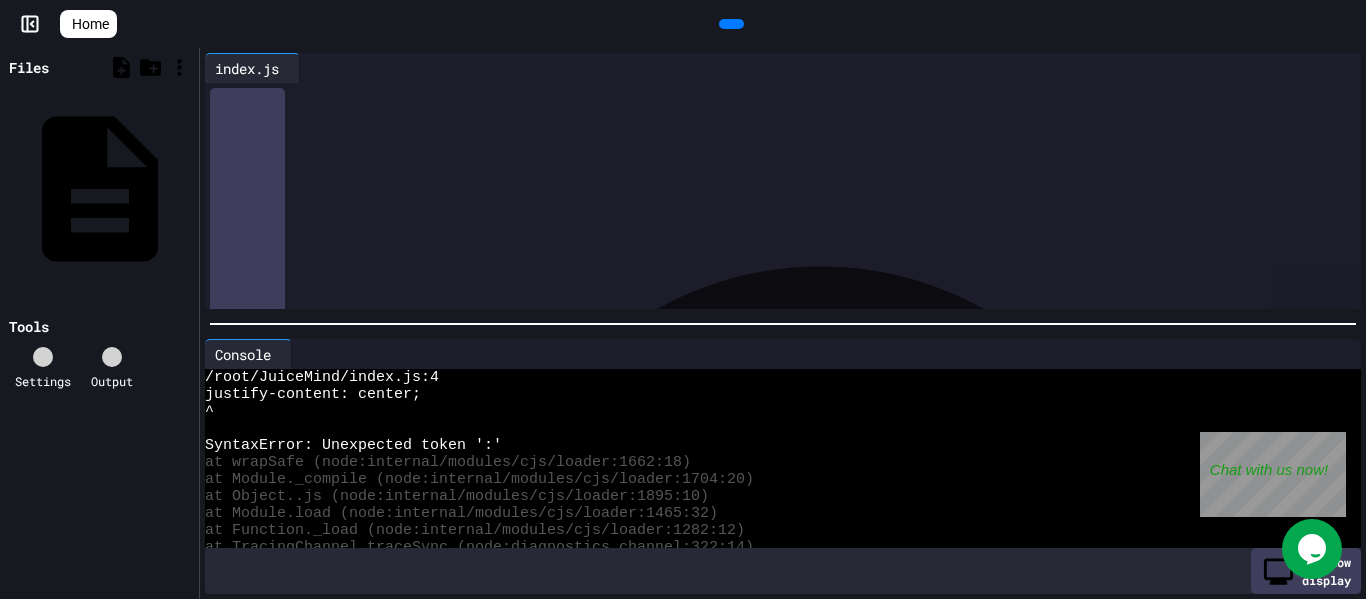 scroll, scrollTop: 0, scrollLeft: 0, axis: both 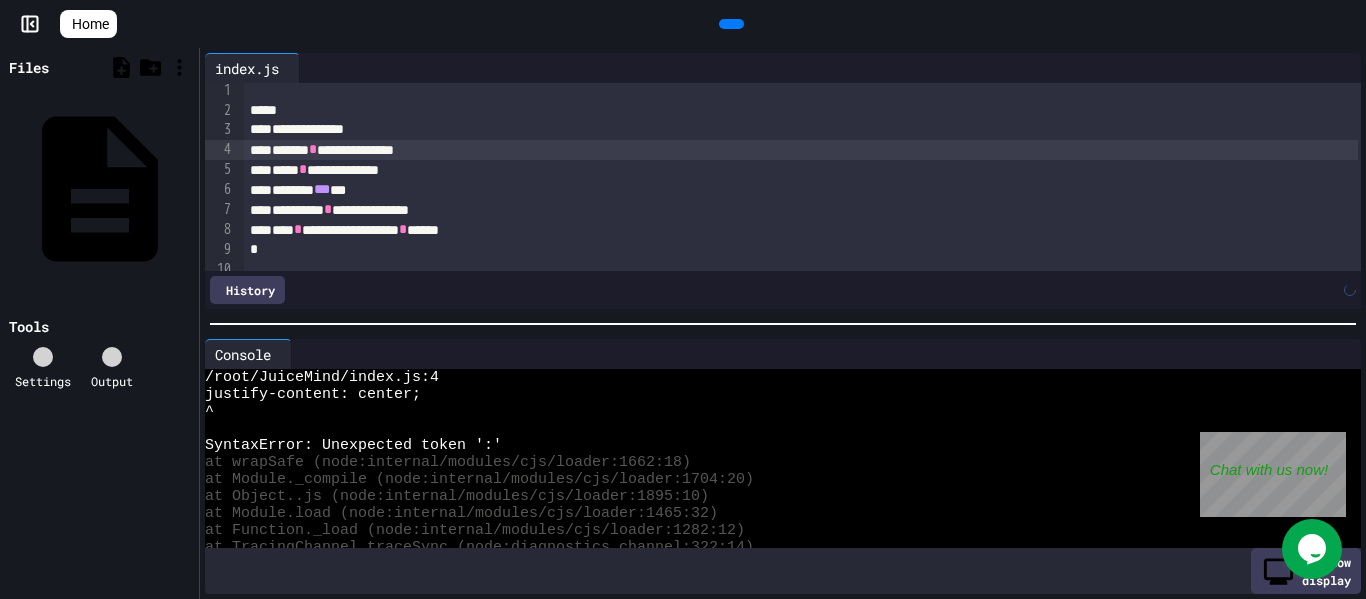 click at bounding box center (731, 24) 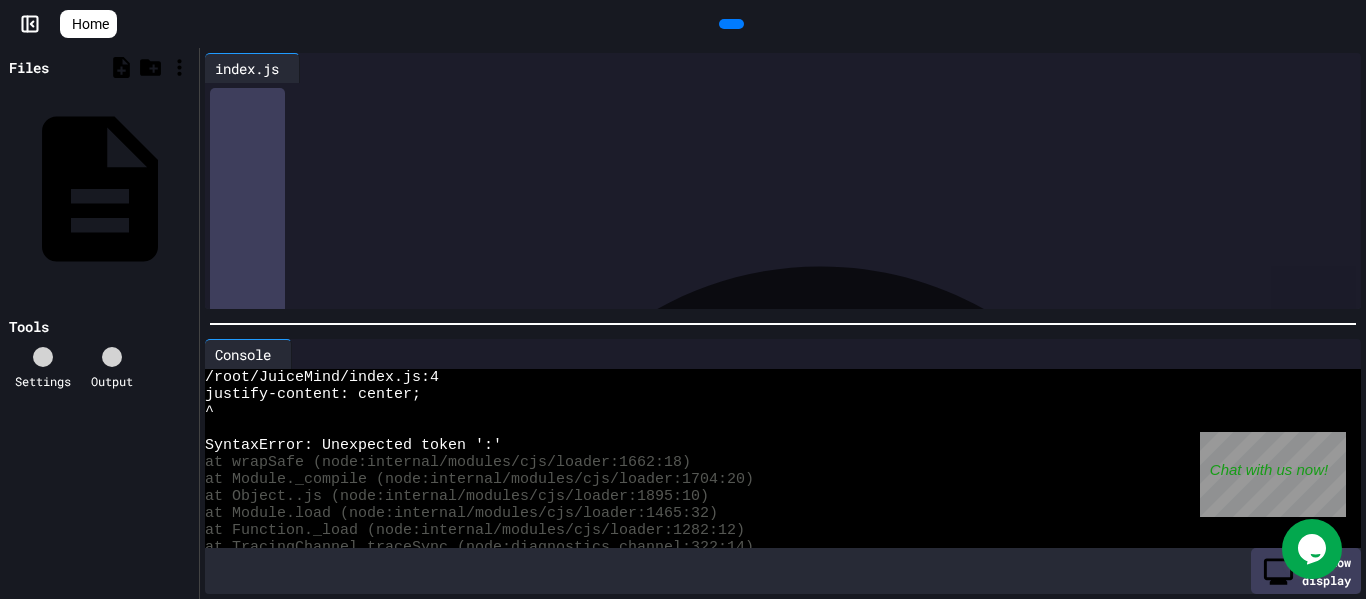 click 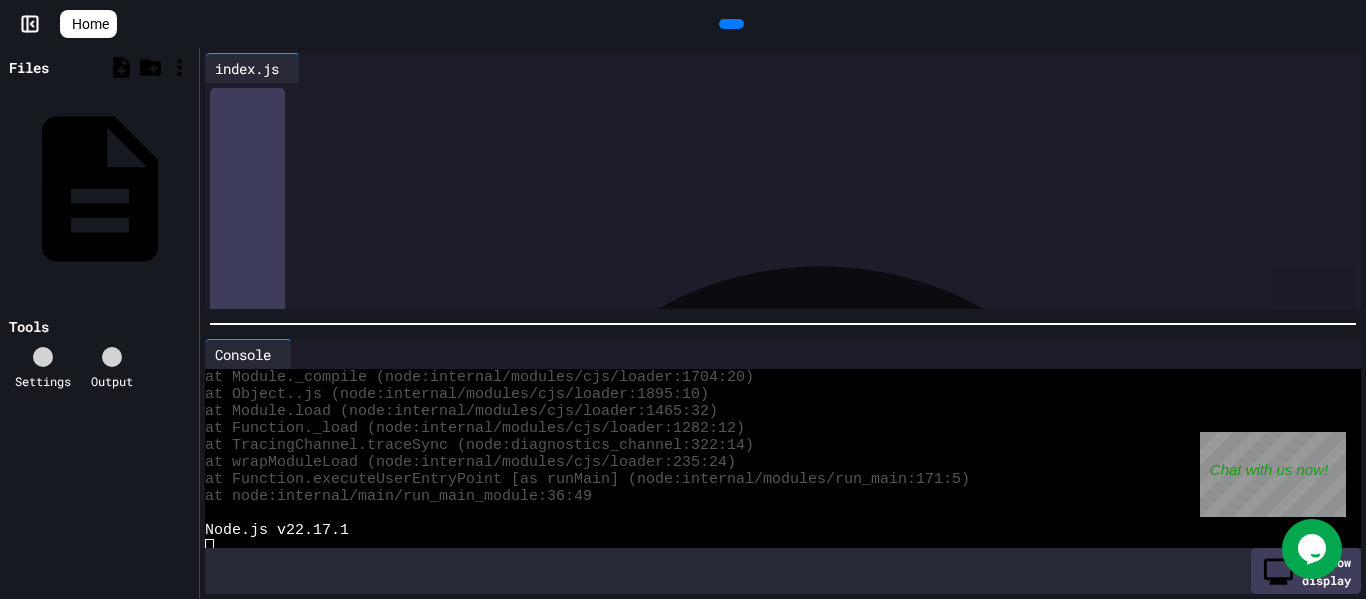 scroll, scrollTop: 0, scrollLeft: 0, axis: both 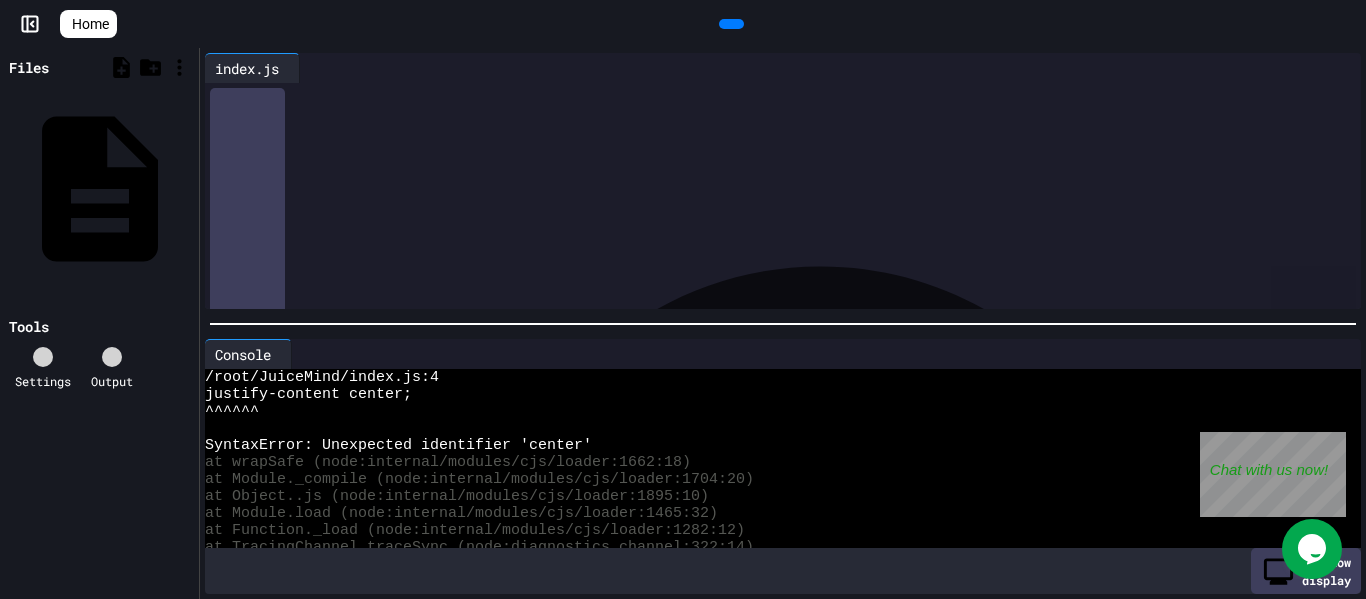 click on "**********" at bounding box center [801, 150] 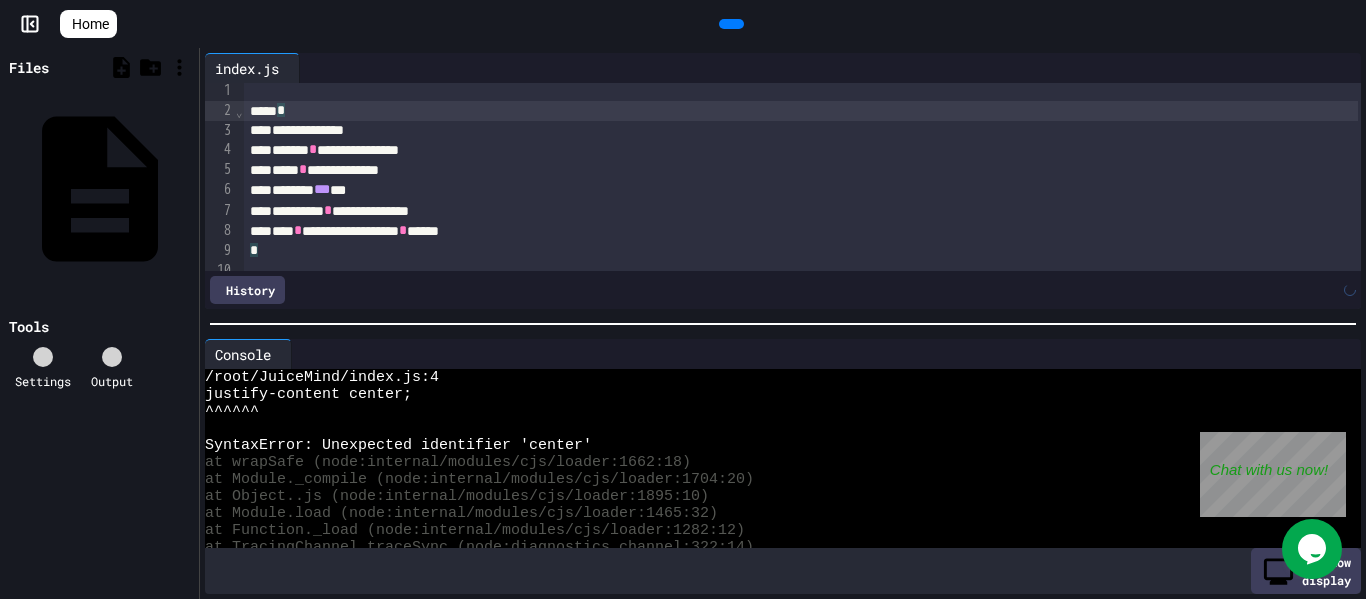 scroll, scrollTop: 0, scrollLeft: 0, axis: both 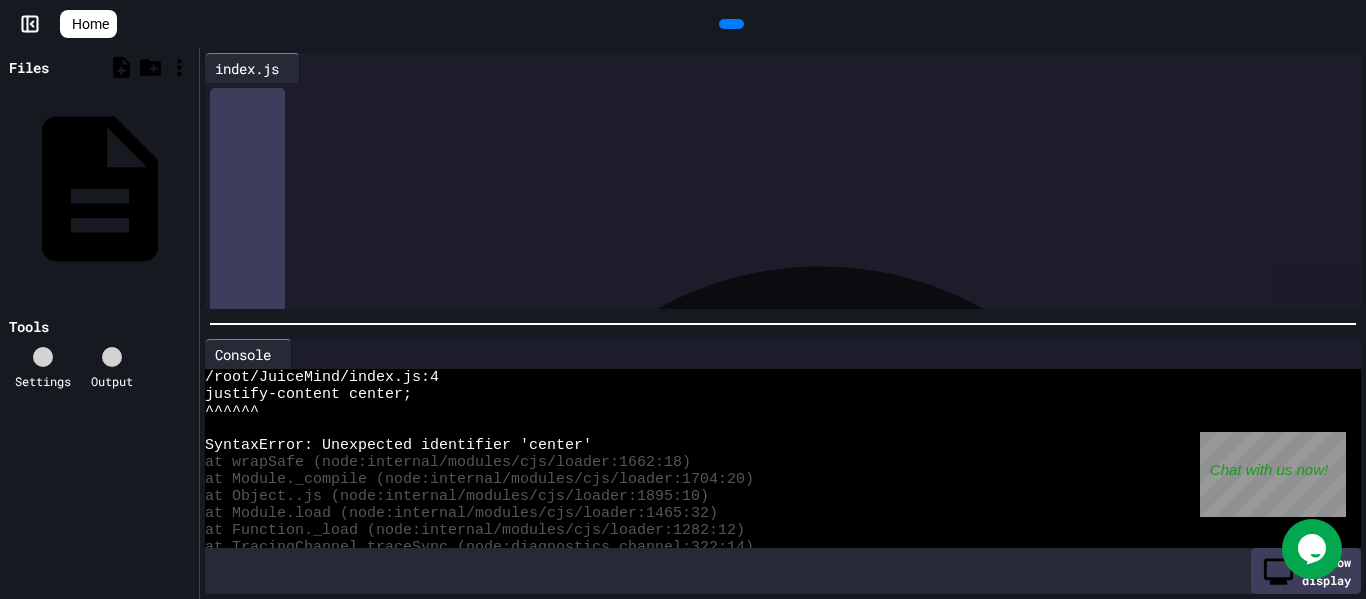 click on "* **** *" at bounding box center (801, 137) 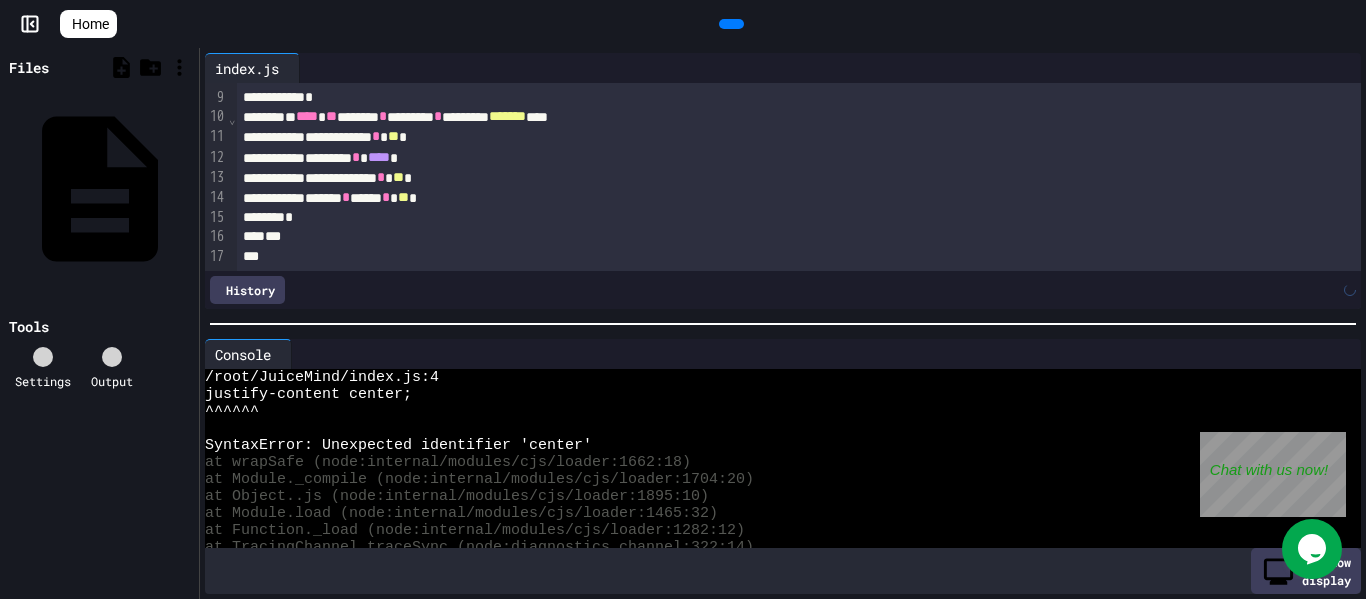 scroll, scrollTop: 0, scrollLeft: 0, axis: both 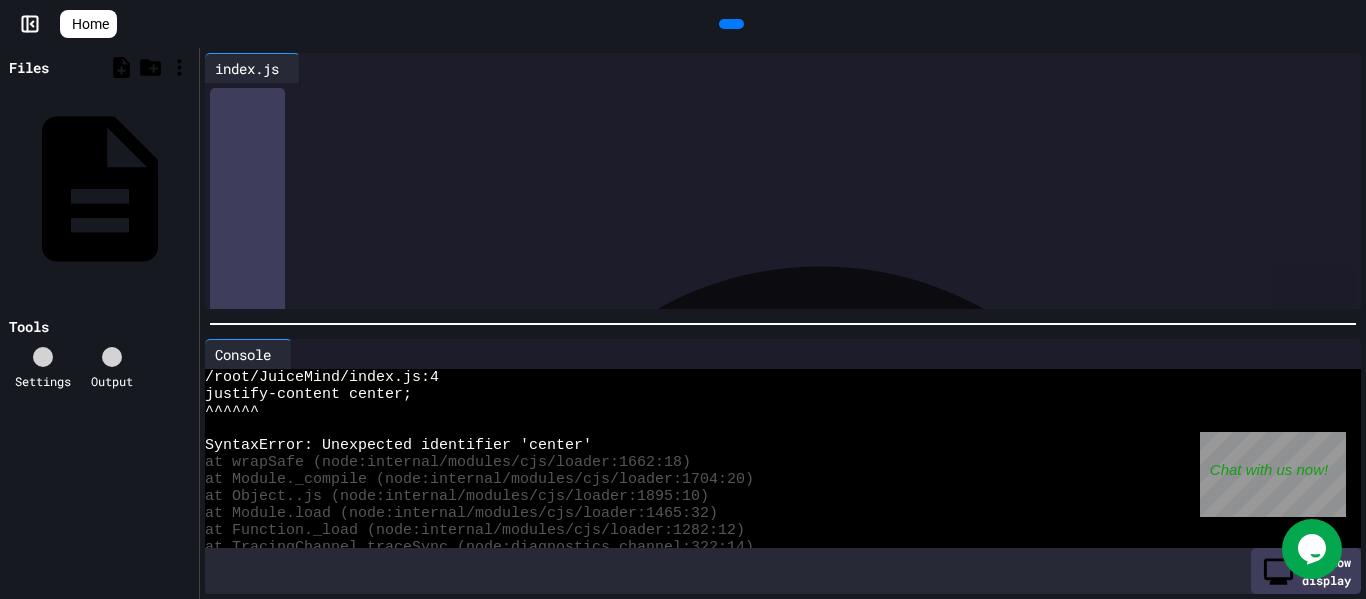 drag, startPoint x: 250, startPoint y: 97, endPoint x: 642, endPoint y: 631, distance: 662.4349 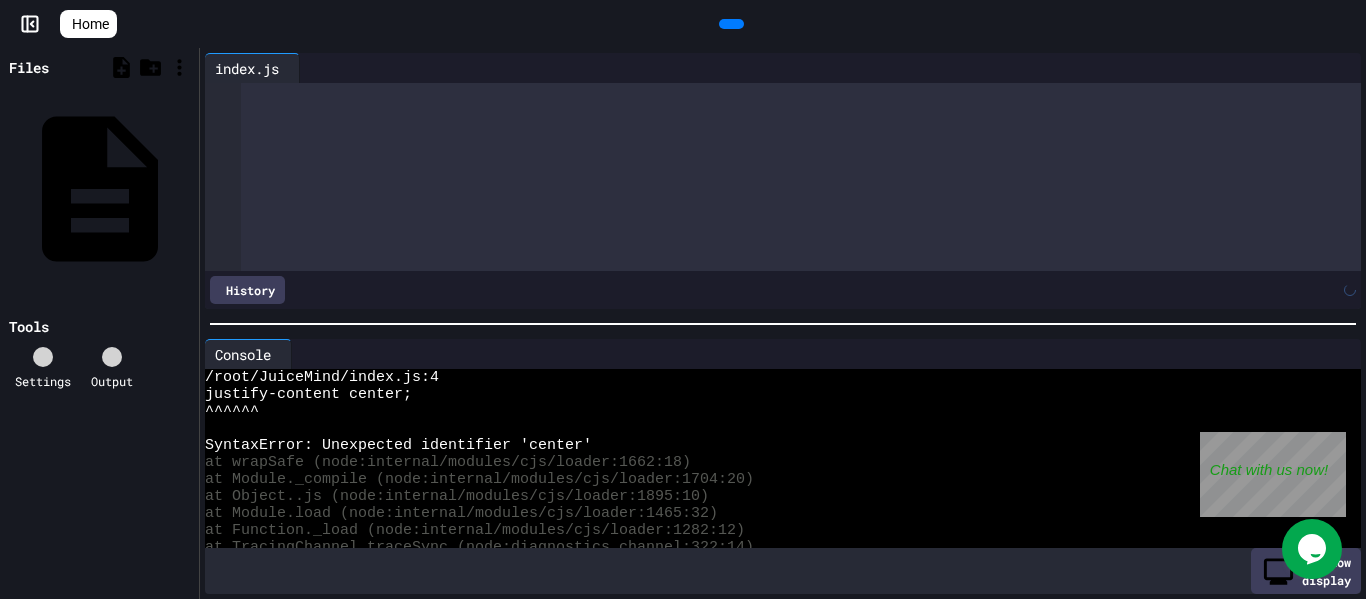 scroll, scrollTop: 2692, scrollLeft: 0, axis: vertical 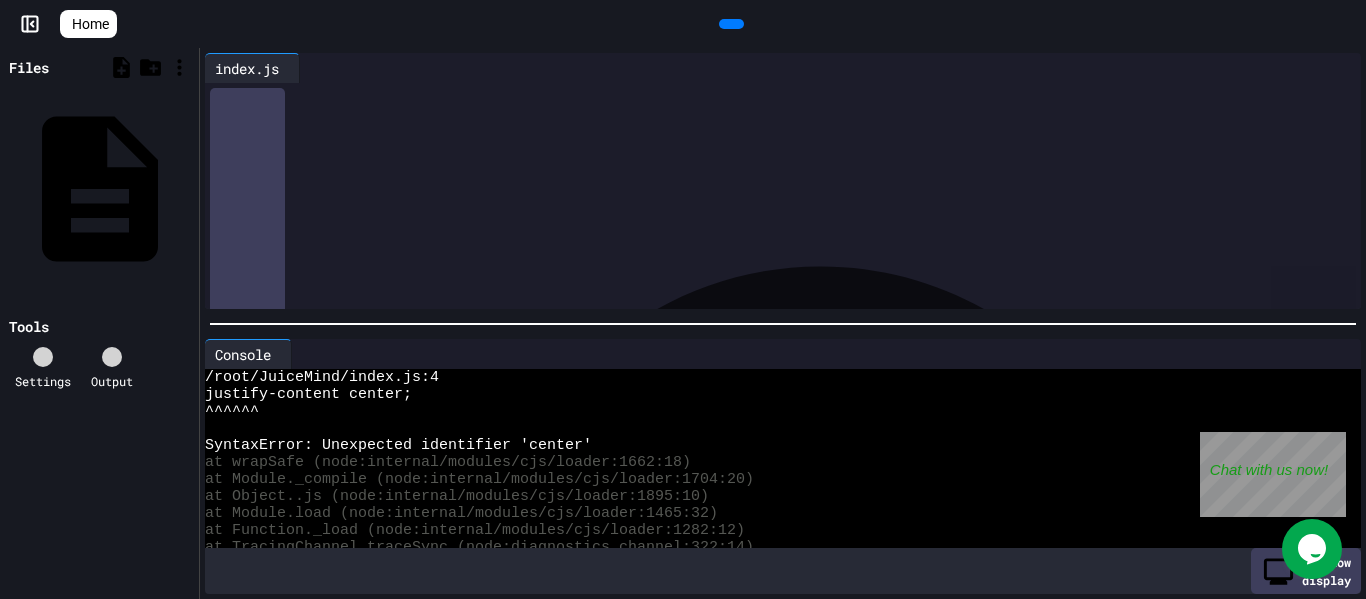 click 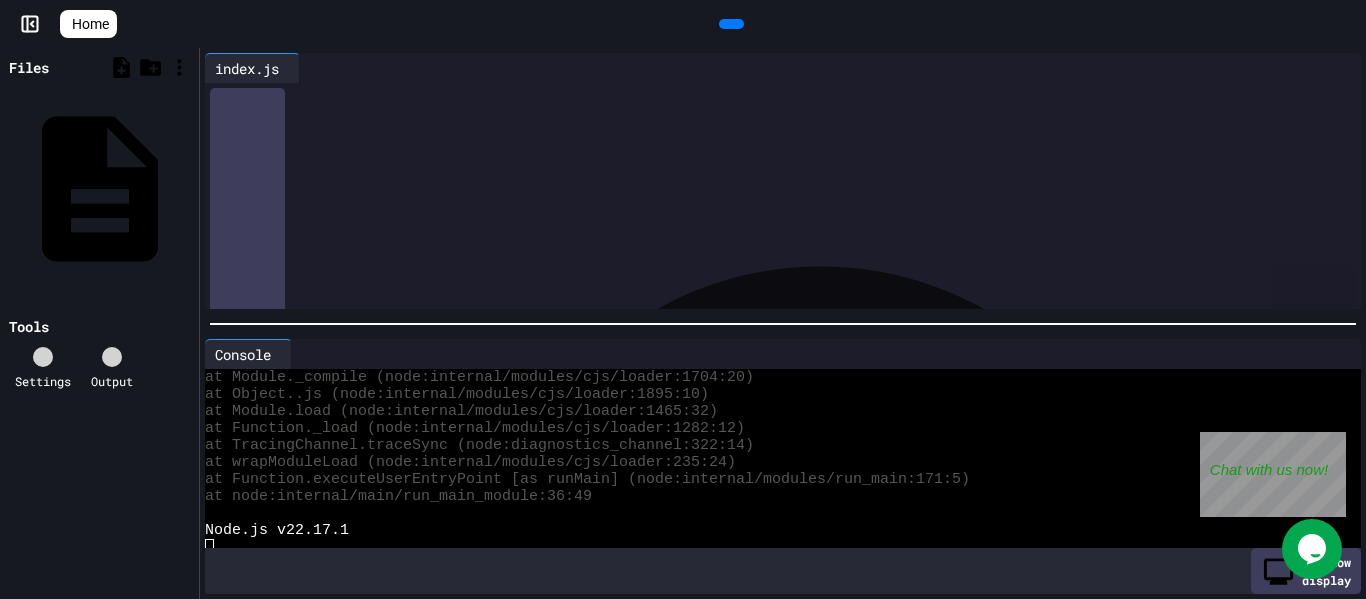 scroll, scrollTop: 0, scrollLeft: 0, axis: both 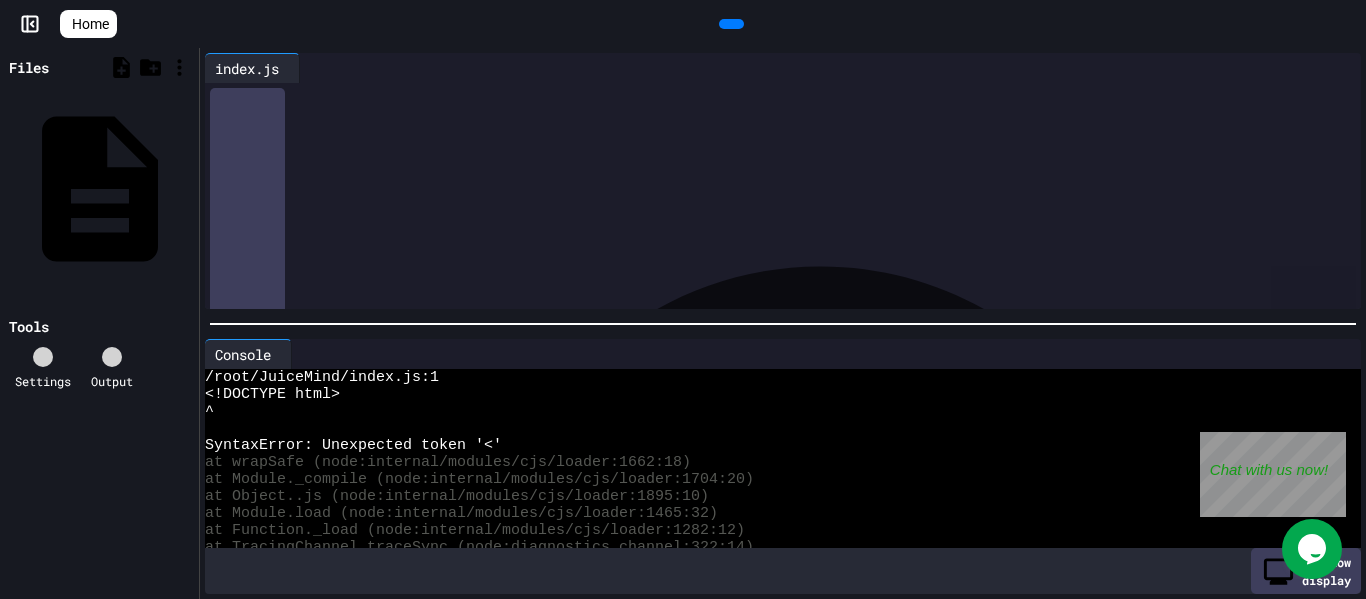 click on "Home" at bounding box center [88, 24] 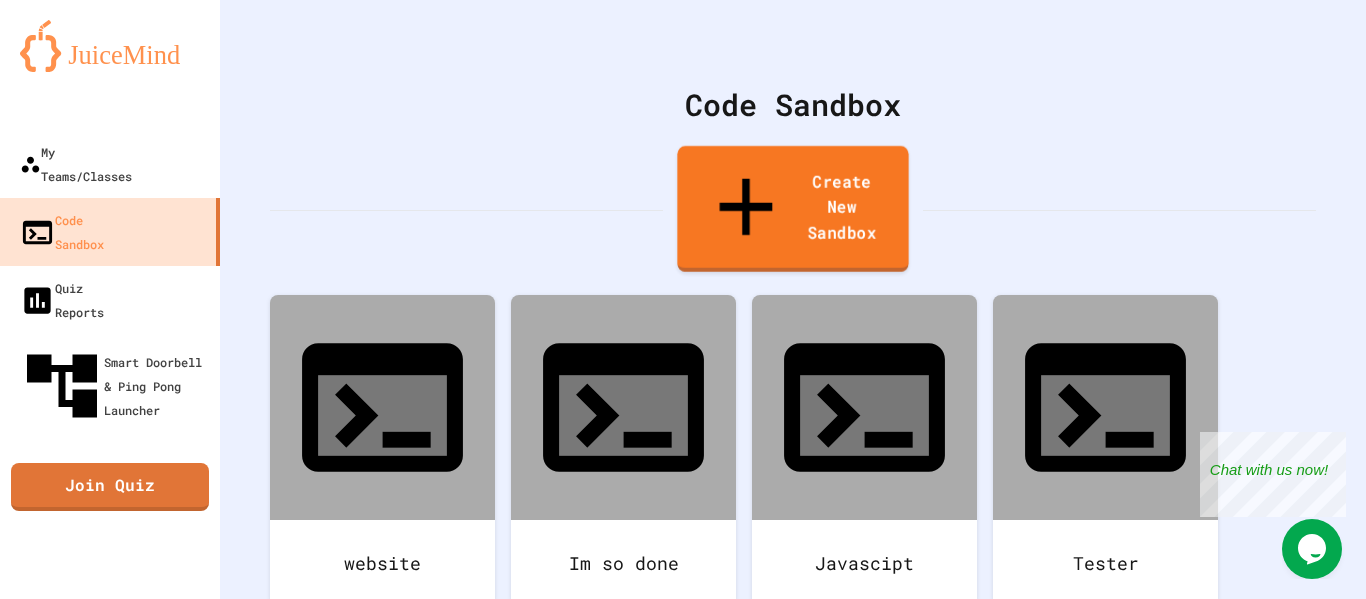 click on "Create New Sandbox" at bounding box center (792, 209) 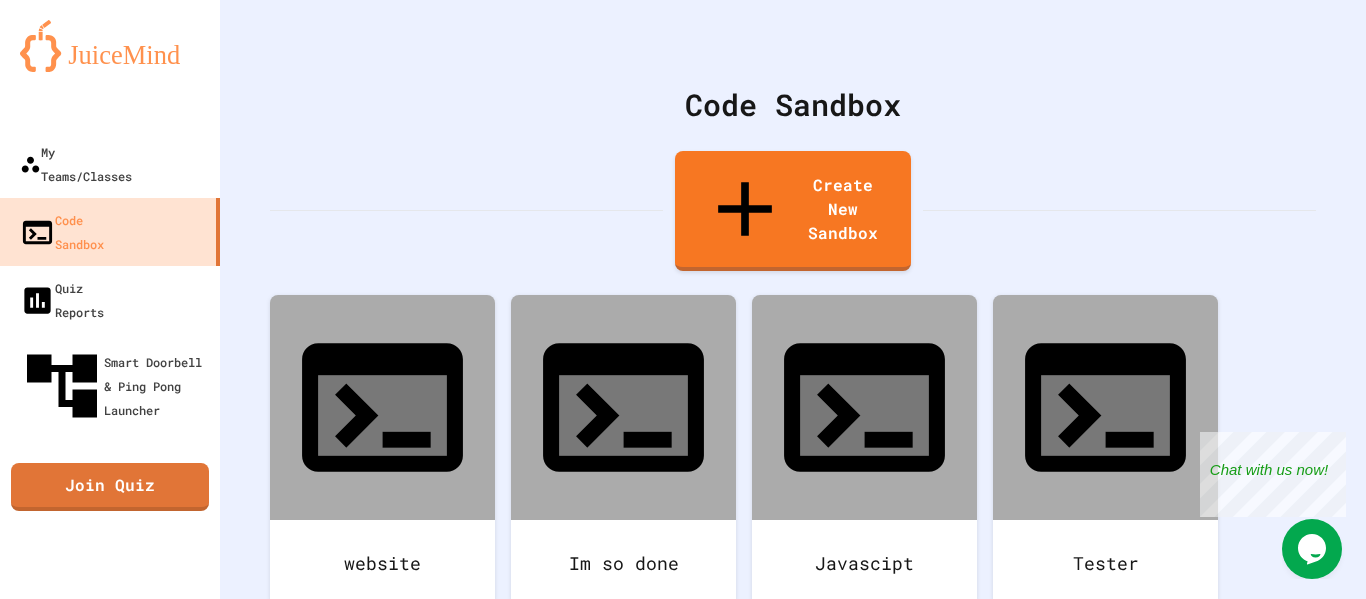 click at bounding box center (683, 696) 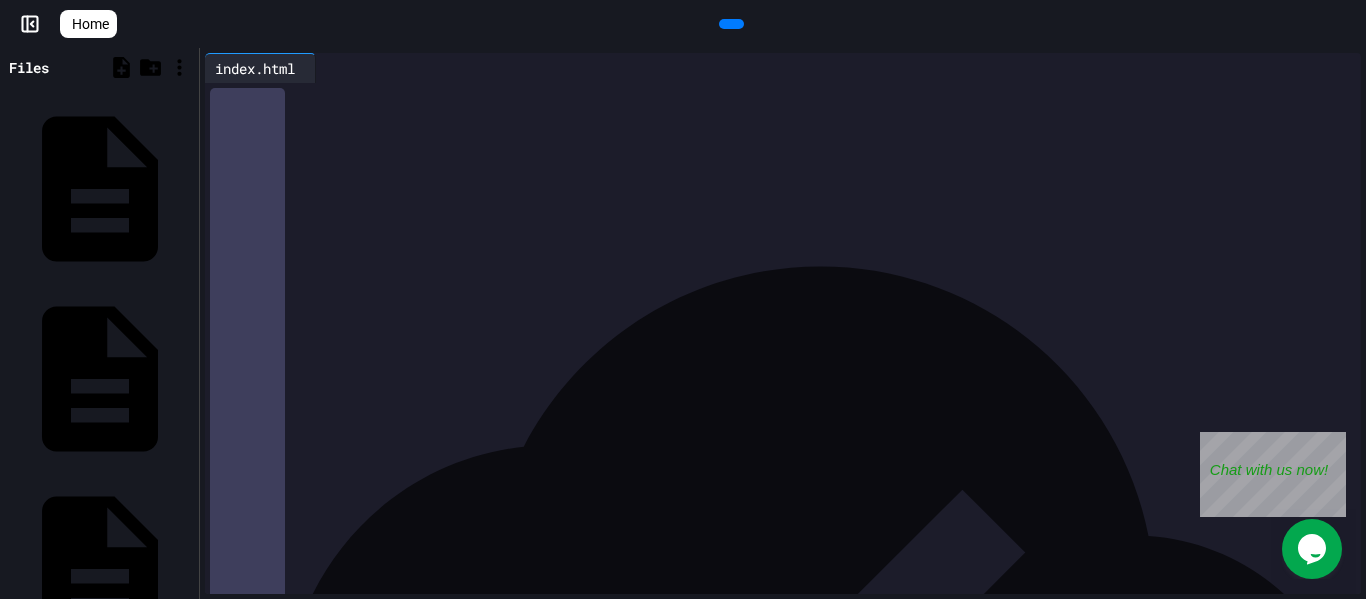 drag, startPoint x: 242, startPoint y: 93, endPoint x: 418, endPoint y: 379, distance: 335.81543 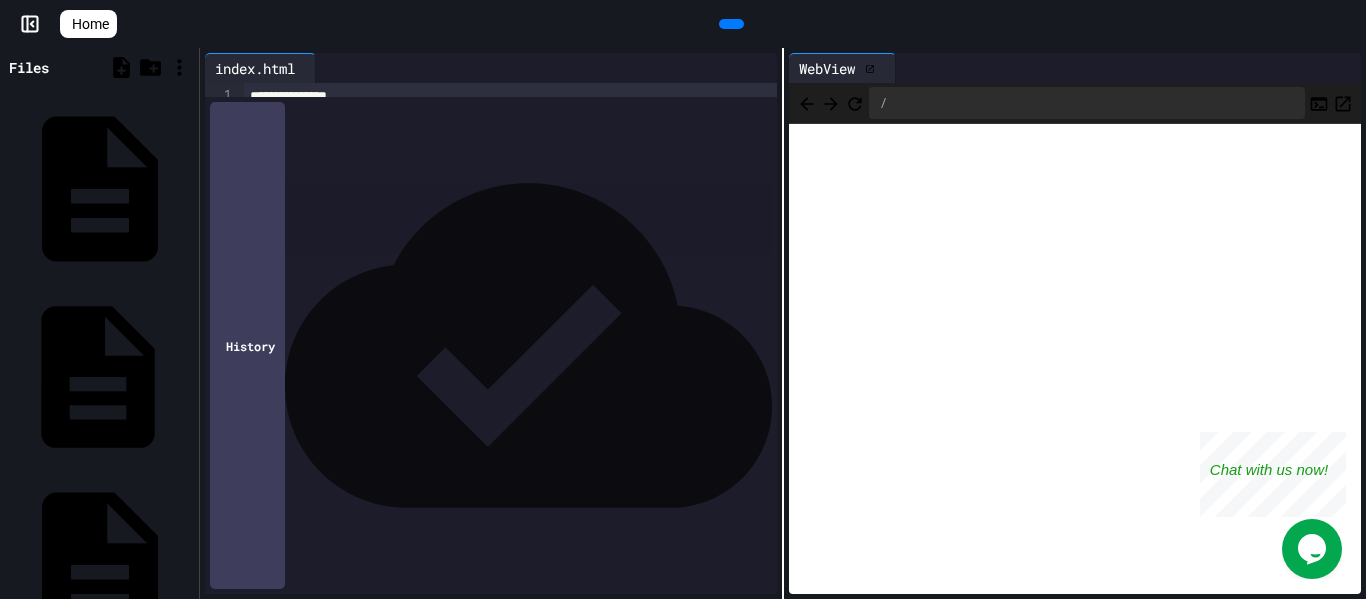 click on "script.js" at bounding box center (188, 377) 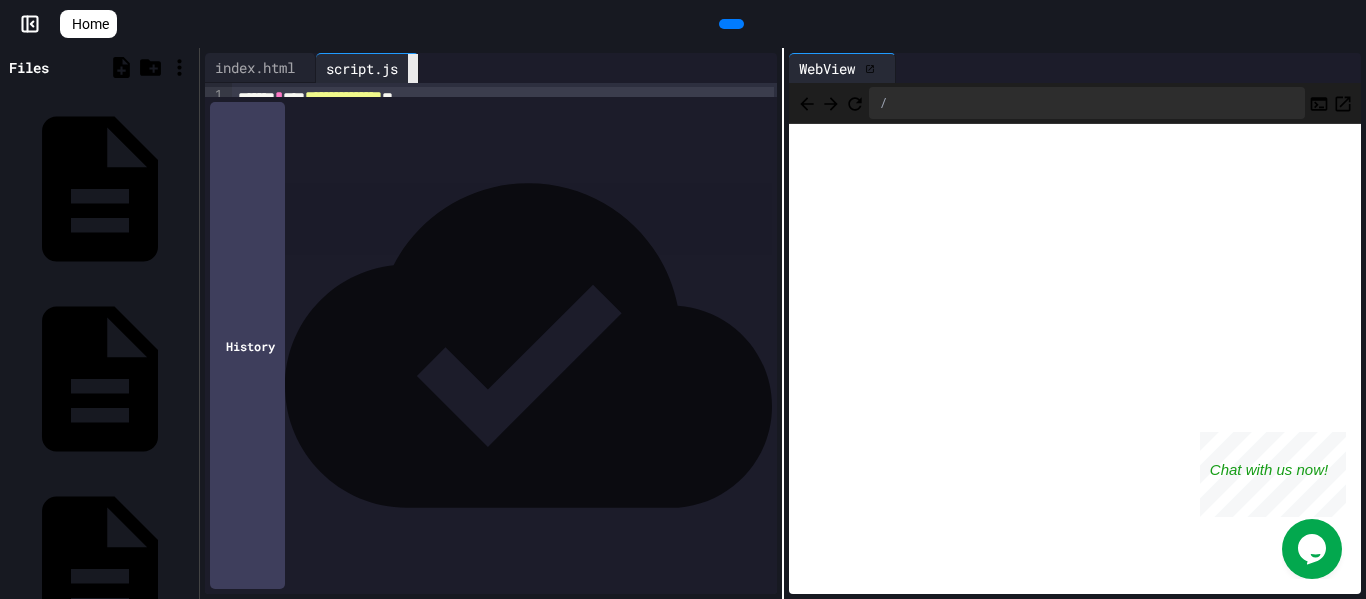 click 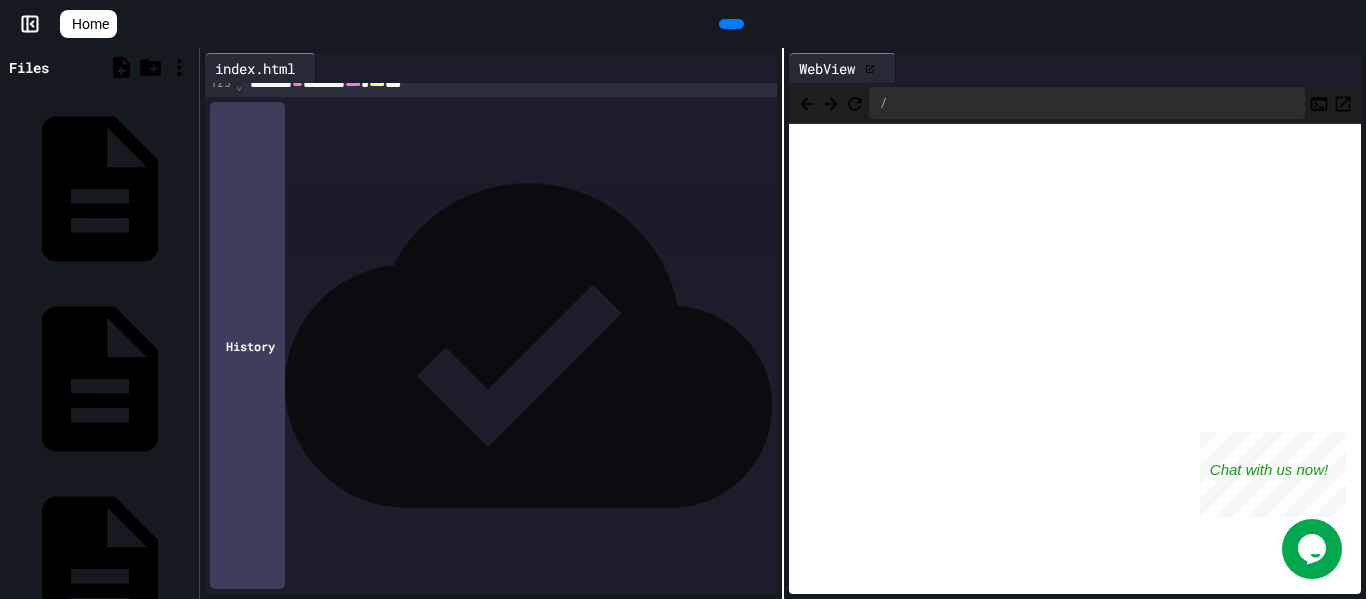 scroll, scrollTop: 0, scrollLeft: 0, axis: both 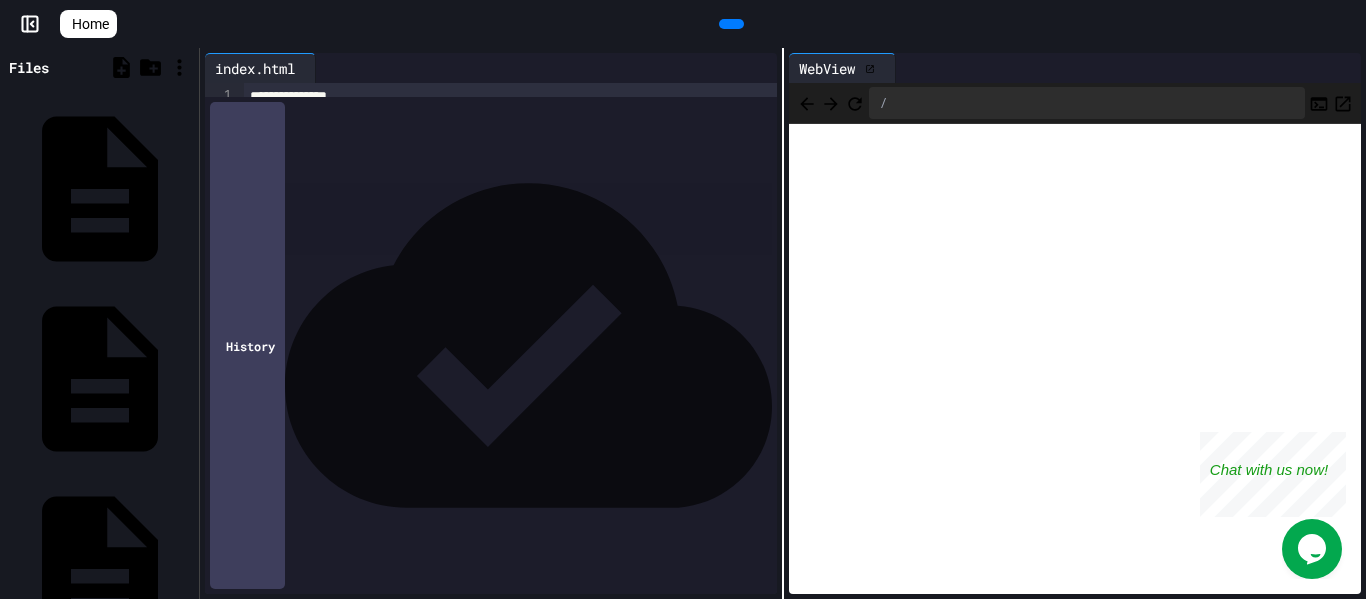 click on "index.html" at bounding box center [255, 68] 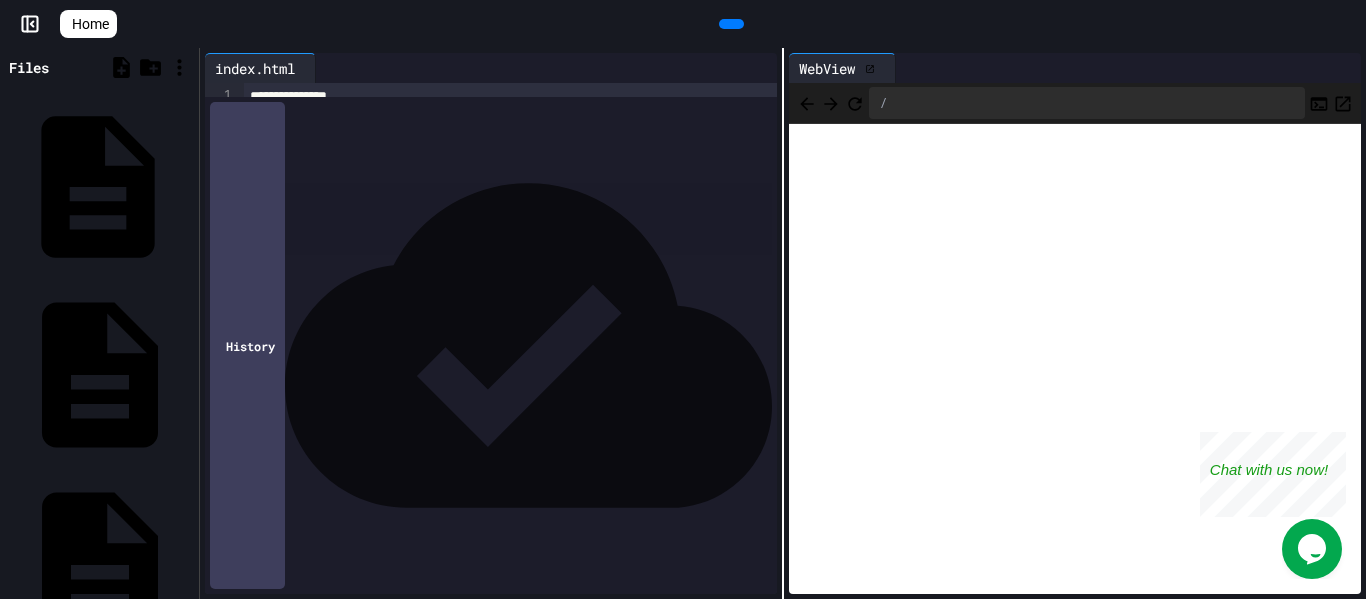 click on "index.html" at bounding box center [188, 187] 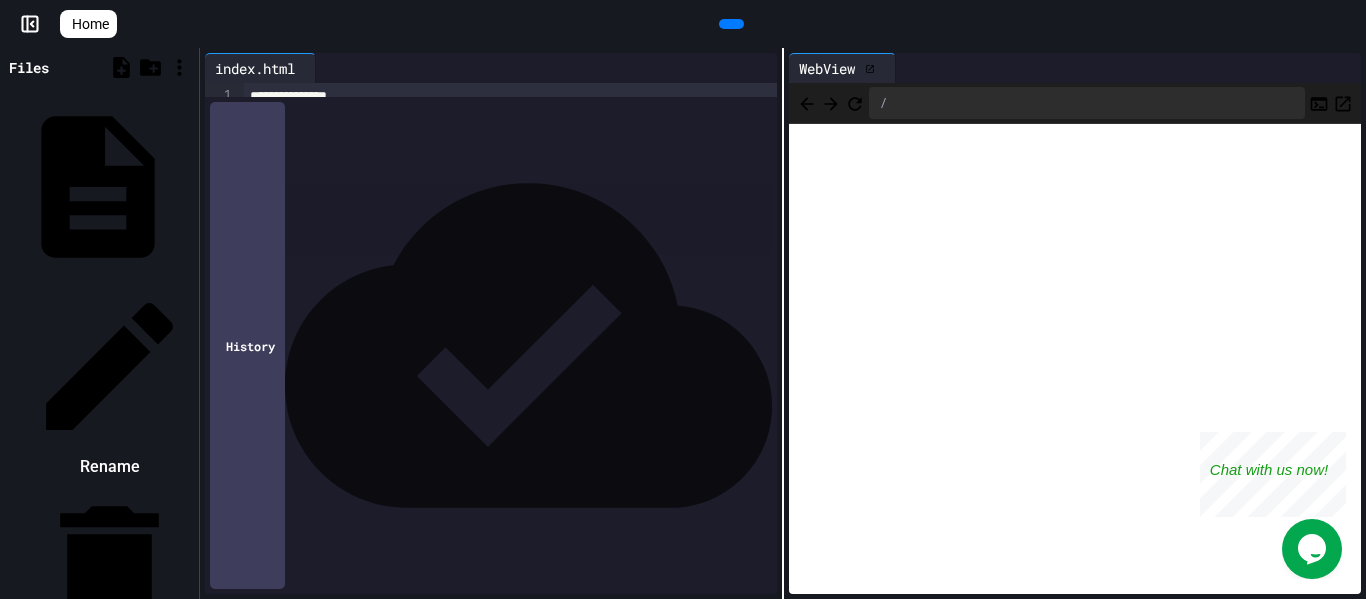 click at bounding box center [109, 366] 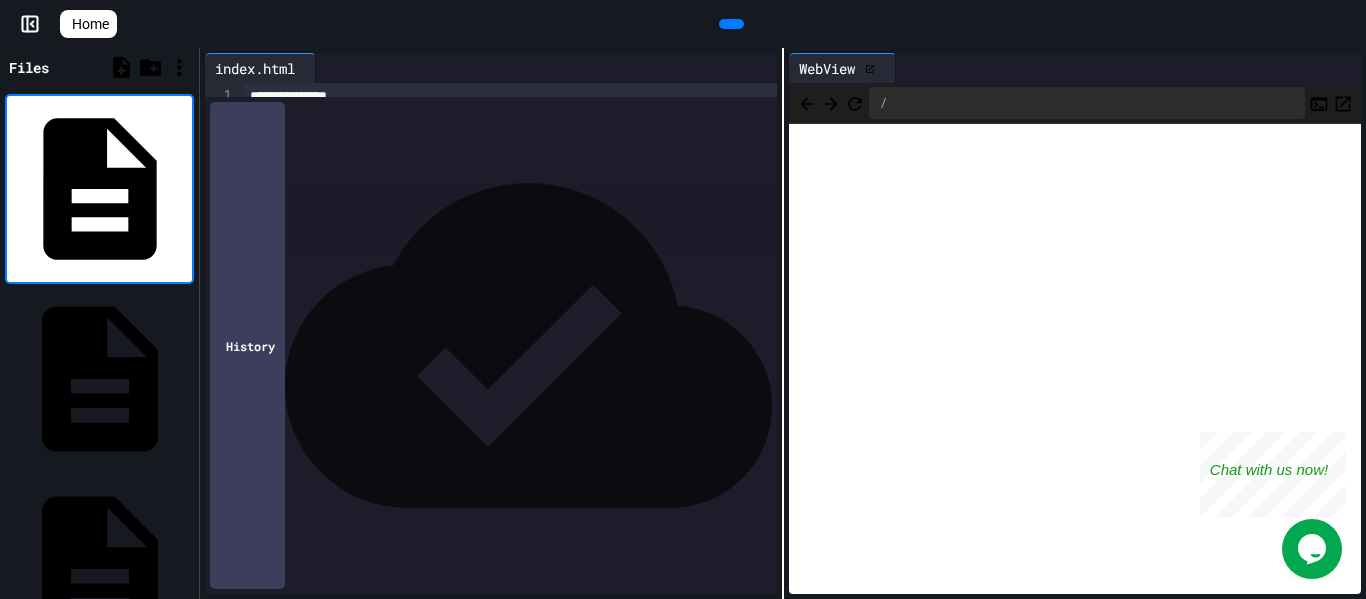 click on "**********" at bounding box center [190, 189] 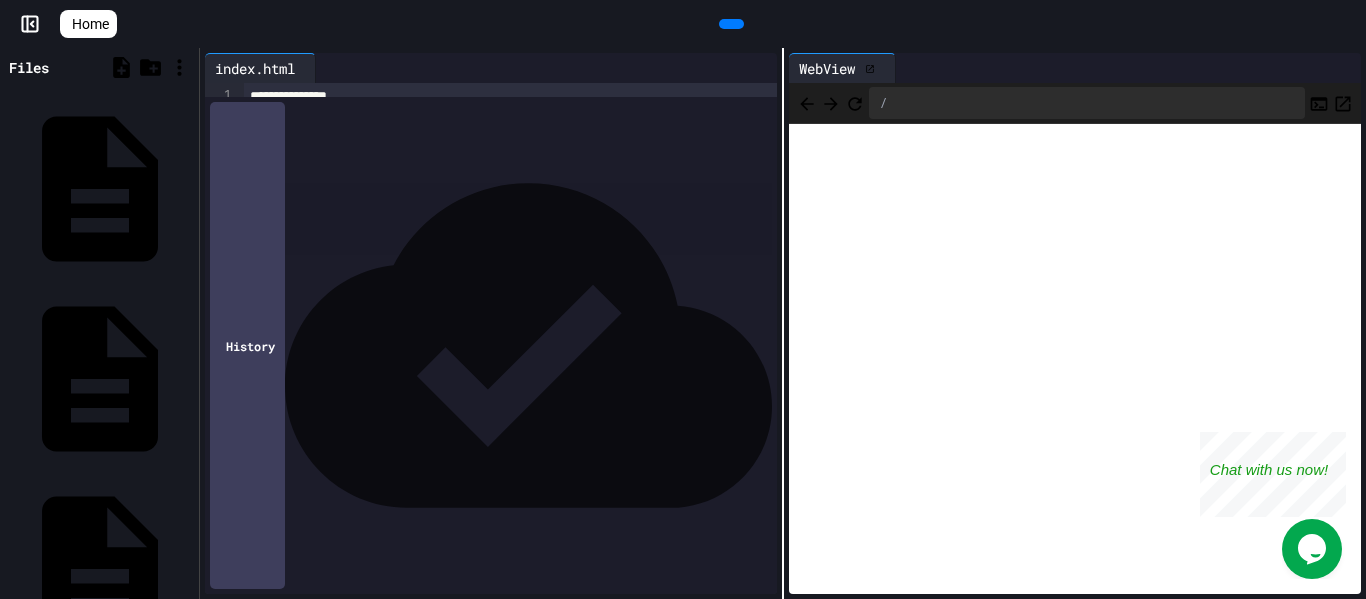 click on "index.html script.js styles.css" at bounding box center (99, 379) 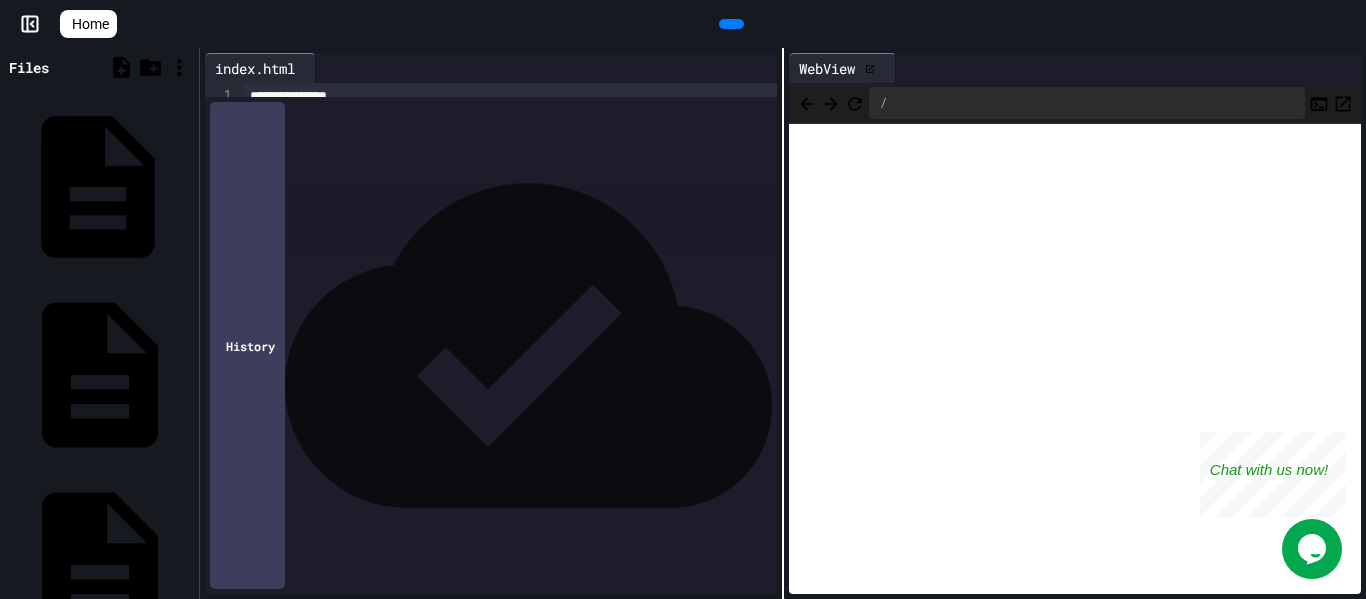 click 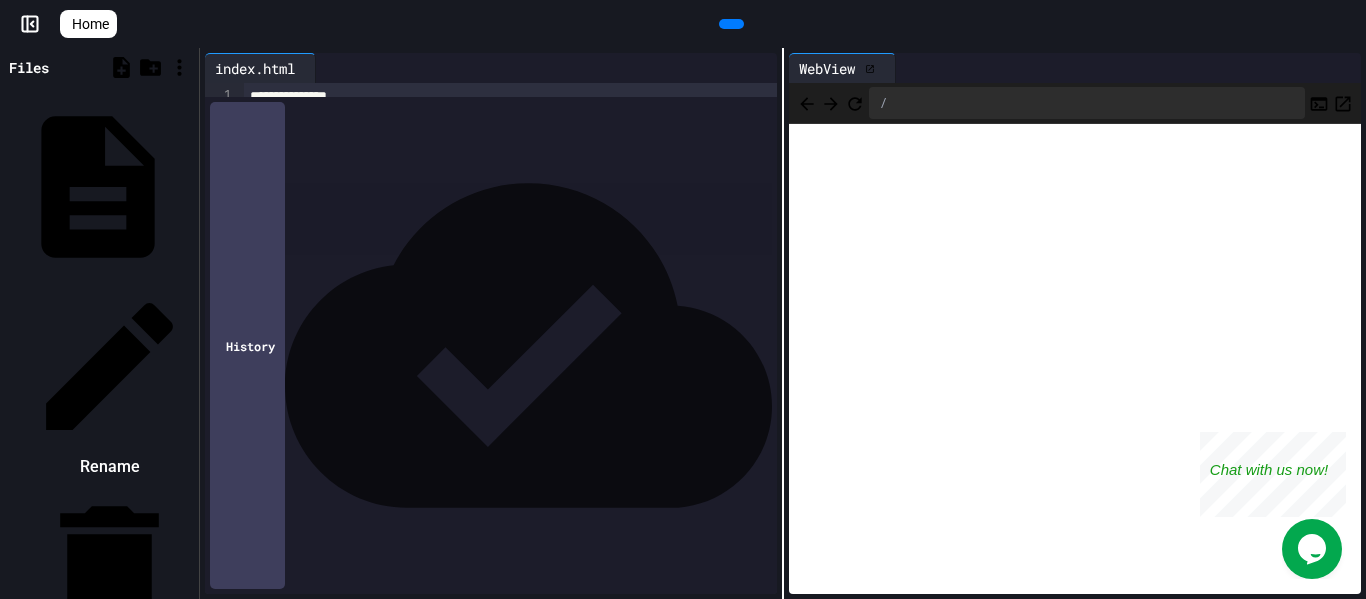 click on "Rename" at bounding box center (109, 382) 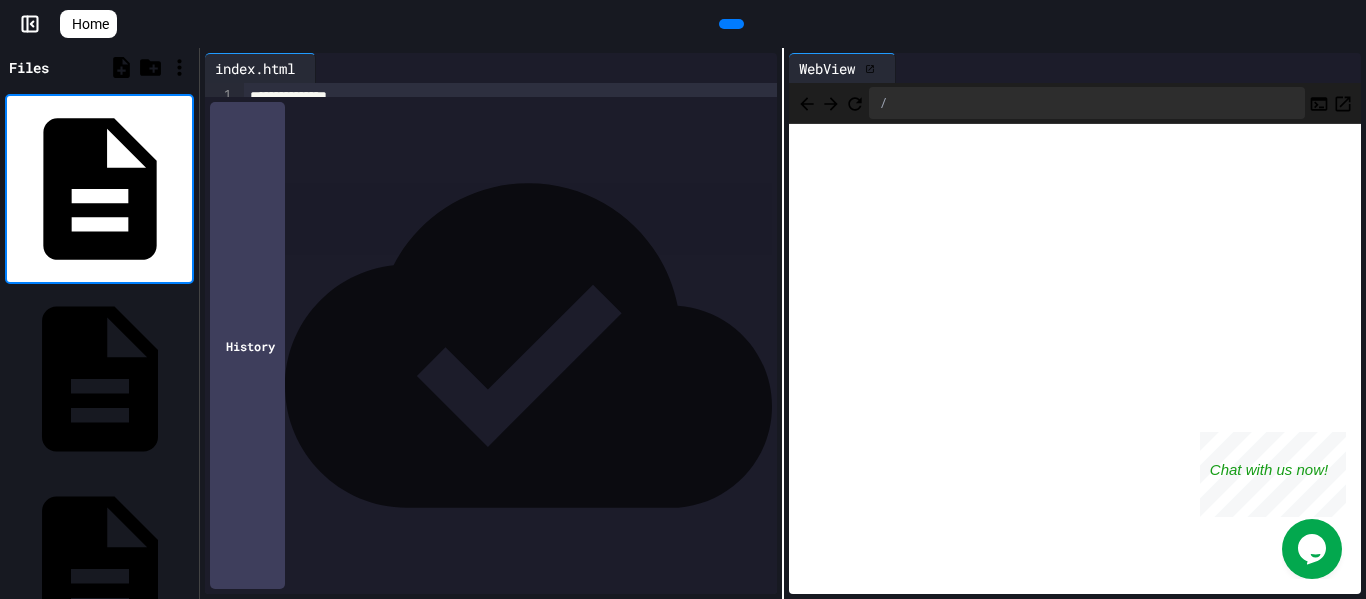 type on "**********" 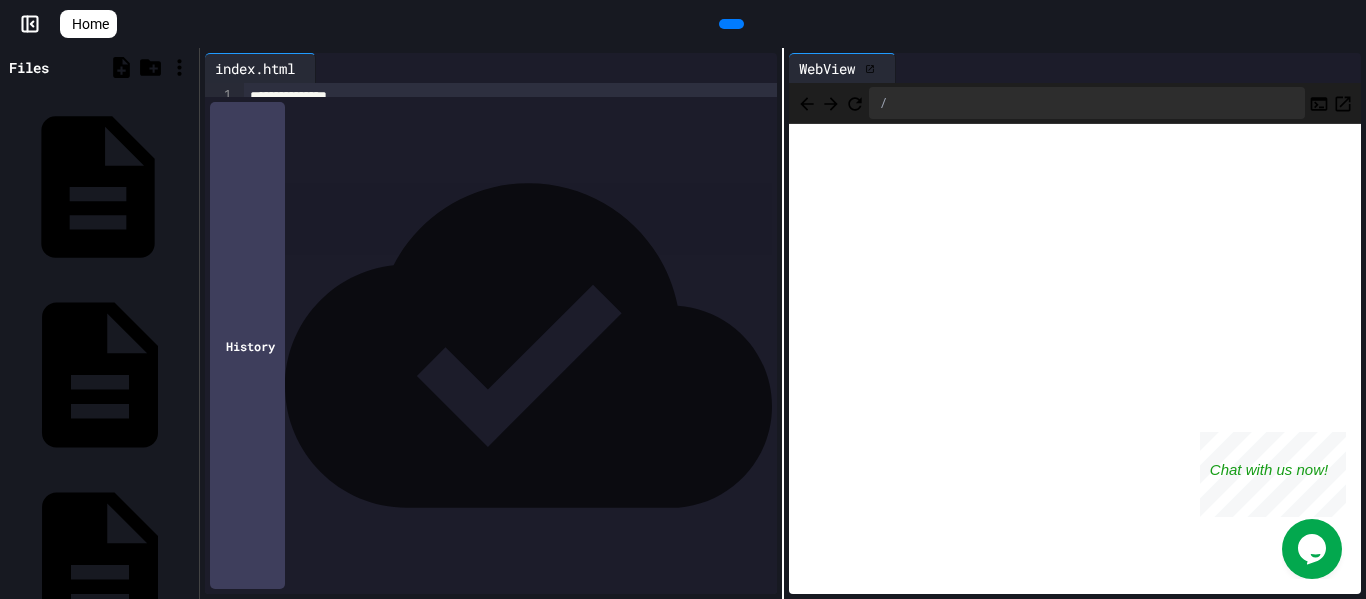 click on "index.html" at bounding box center (188, 187) 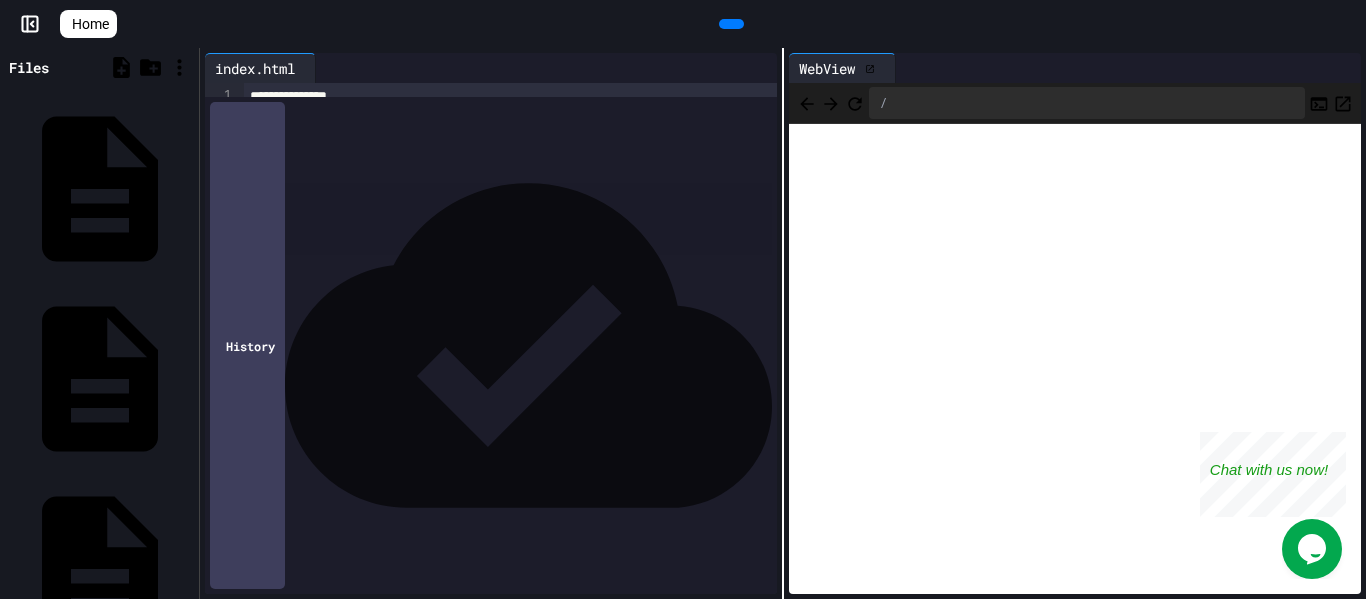 click 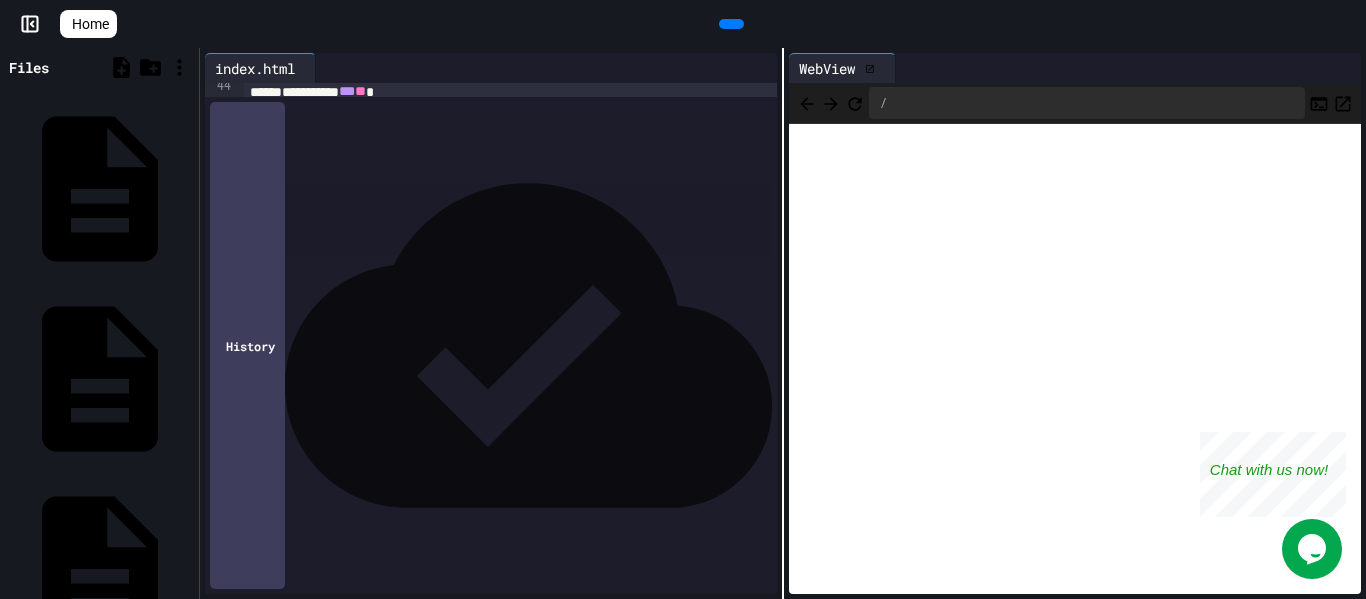 scroll, scrollTop: 0, scrollLeft: 0, axis: both 